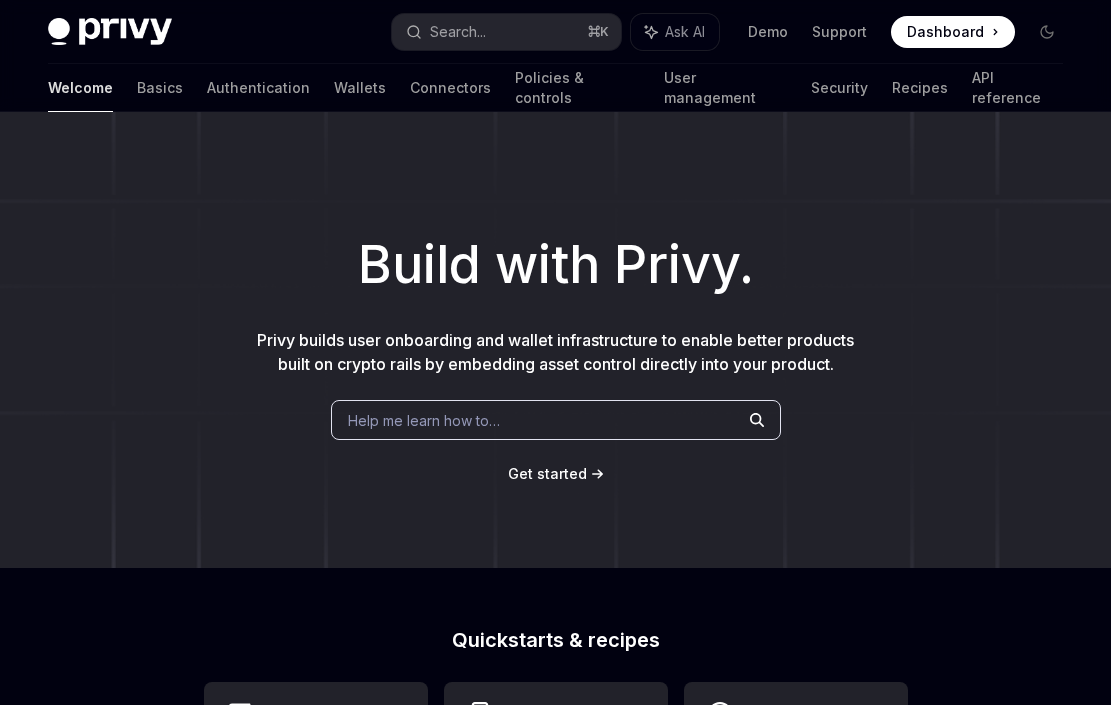 scroll, scrollTop: 0, scrollLeft: 0, axis: both 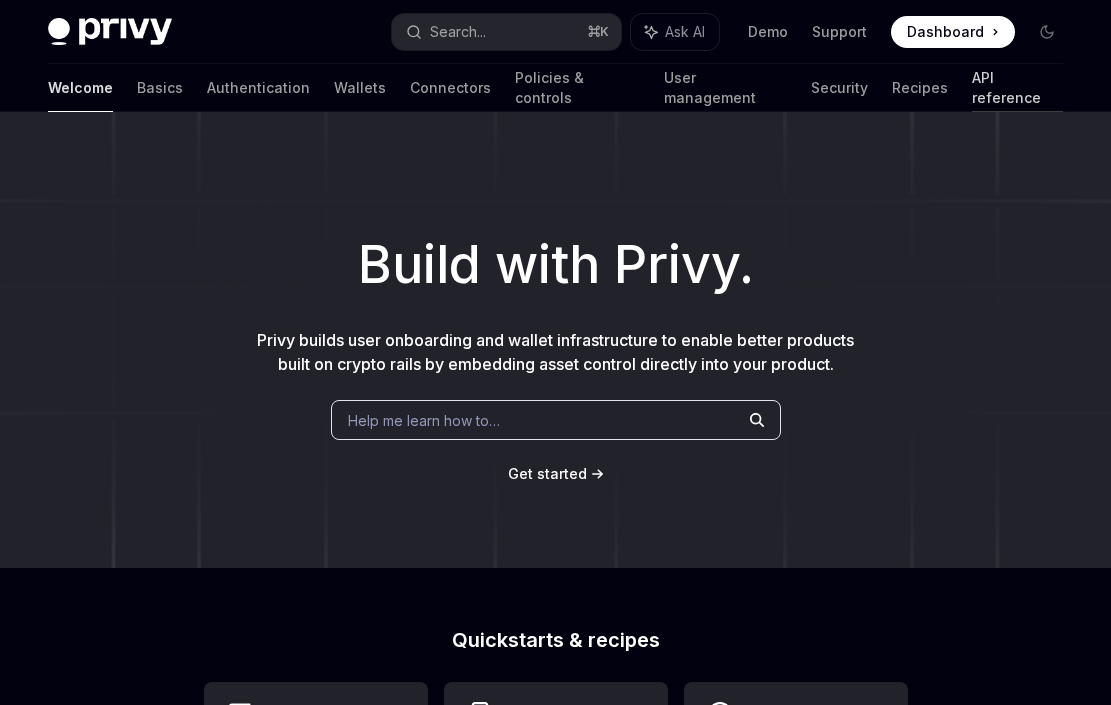 click on "API reference" at bounding box center (1017, 88) 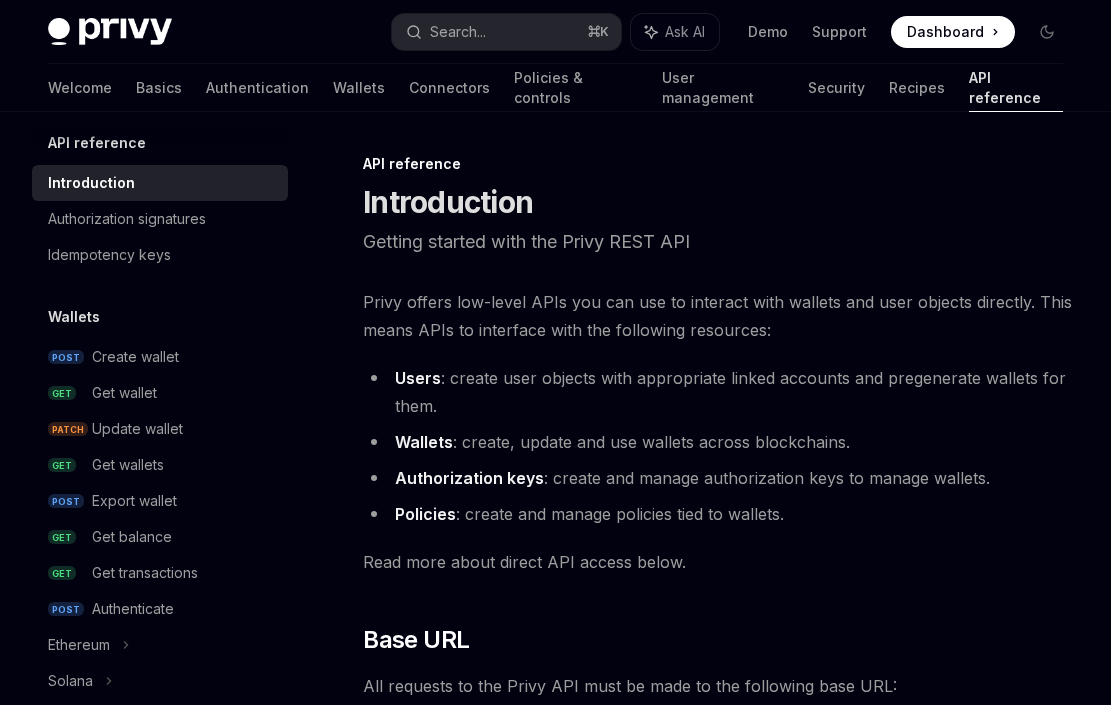 scroll, scrollTop: 0, scrollLeft: 0, axis: both 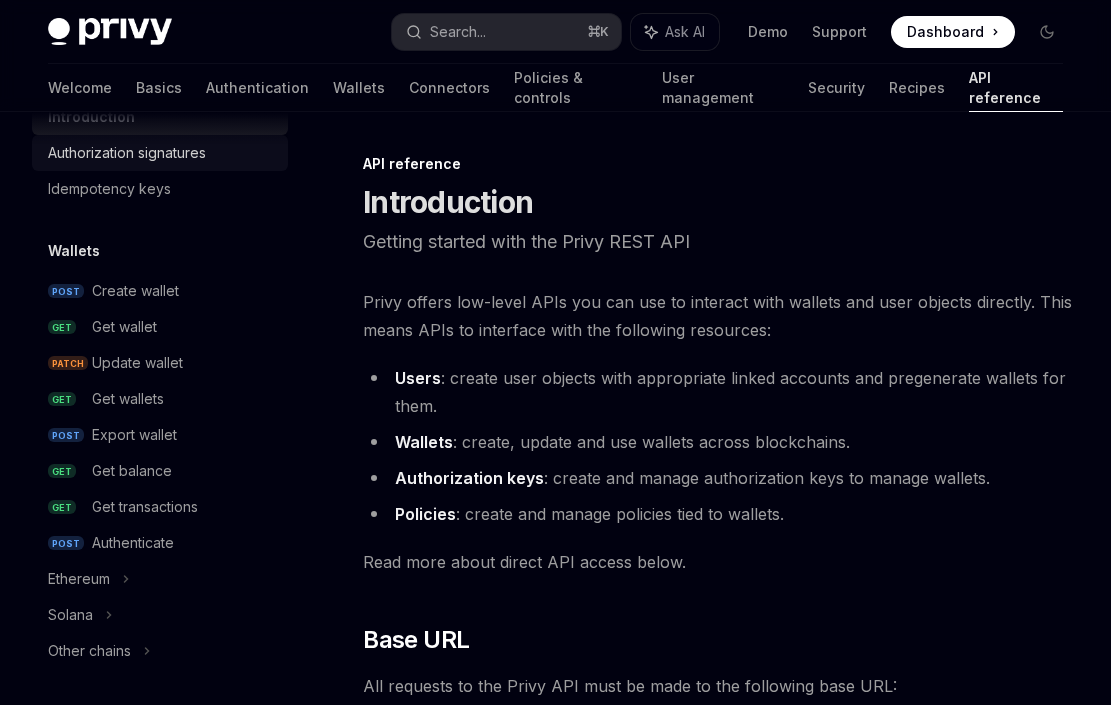 click on "Authorization signatures" at bounding box center (127, 153) 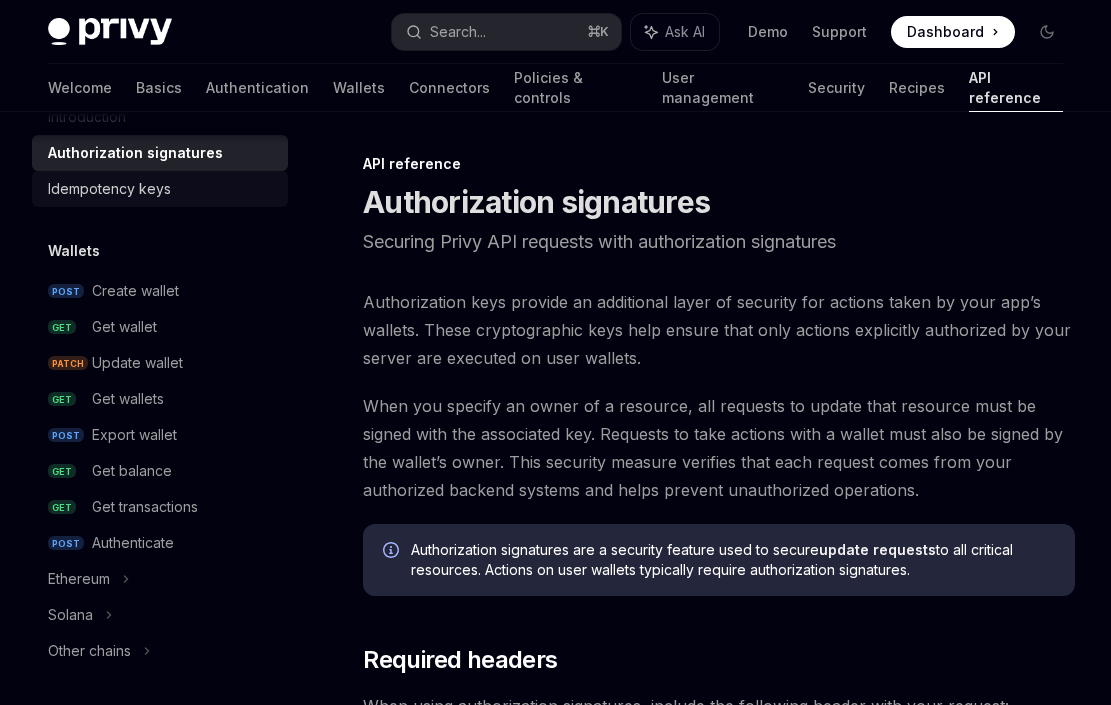 click on "Idempotency keys" at bounding box center [109, 189] 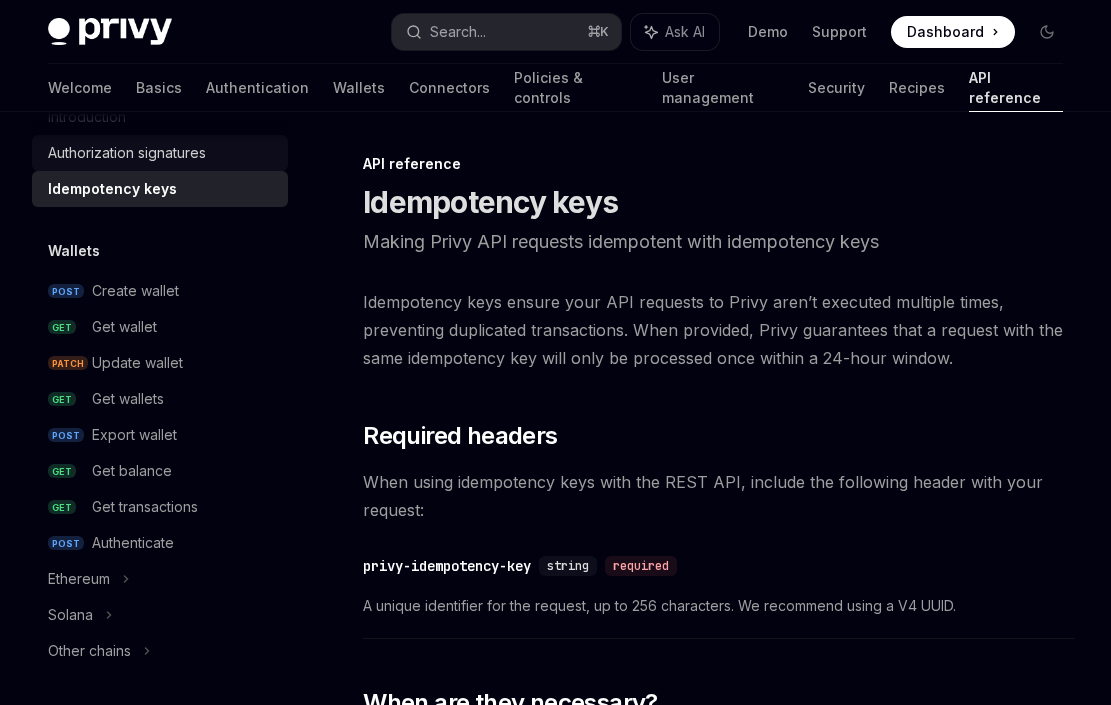 click on "Authorization signatures" at bounding box center [160, 153] 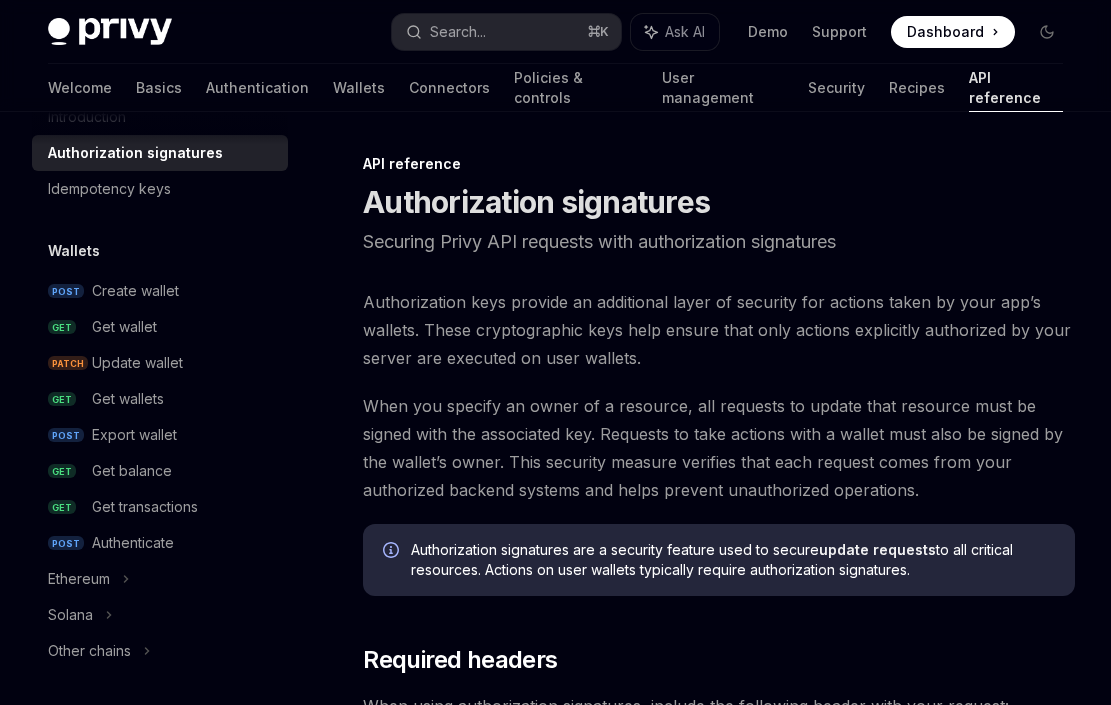 click on "Authorization signatures" at bounding box center (135, 153) 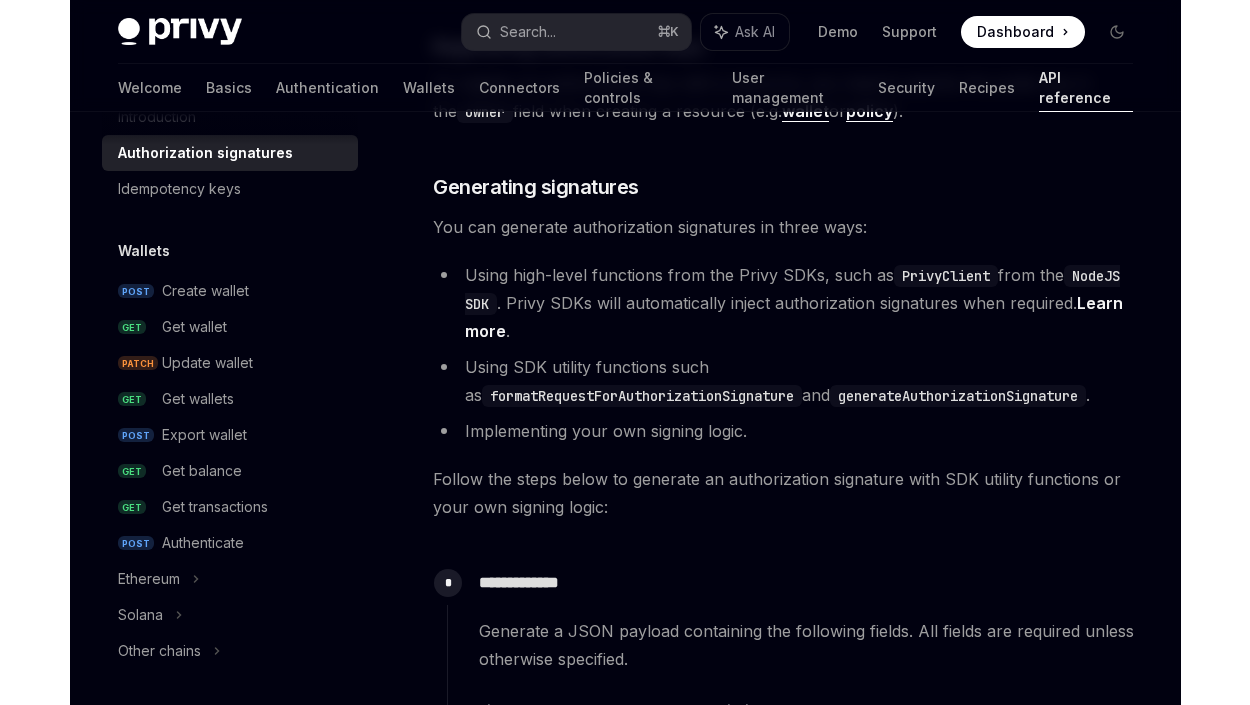 scroll, scrollTop: 2475, scrollLeft: 0, axis: vertical 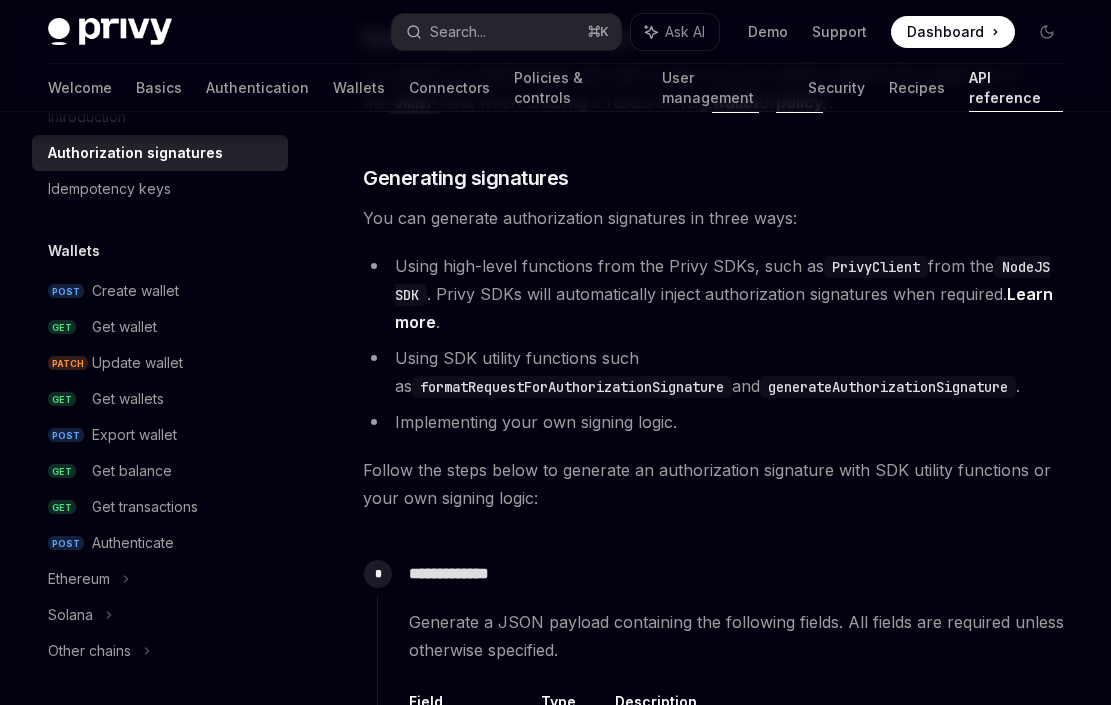 type on "*" 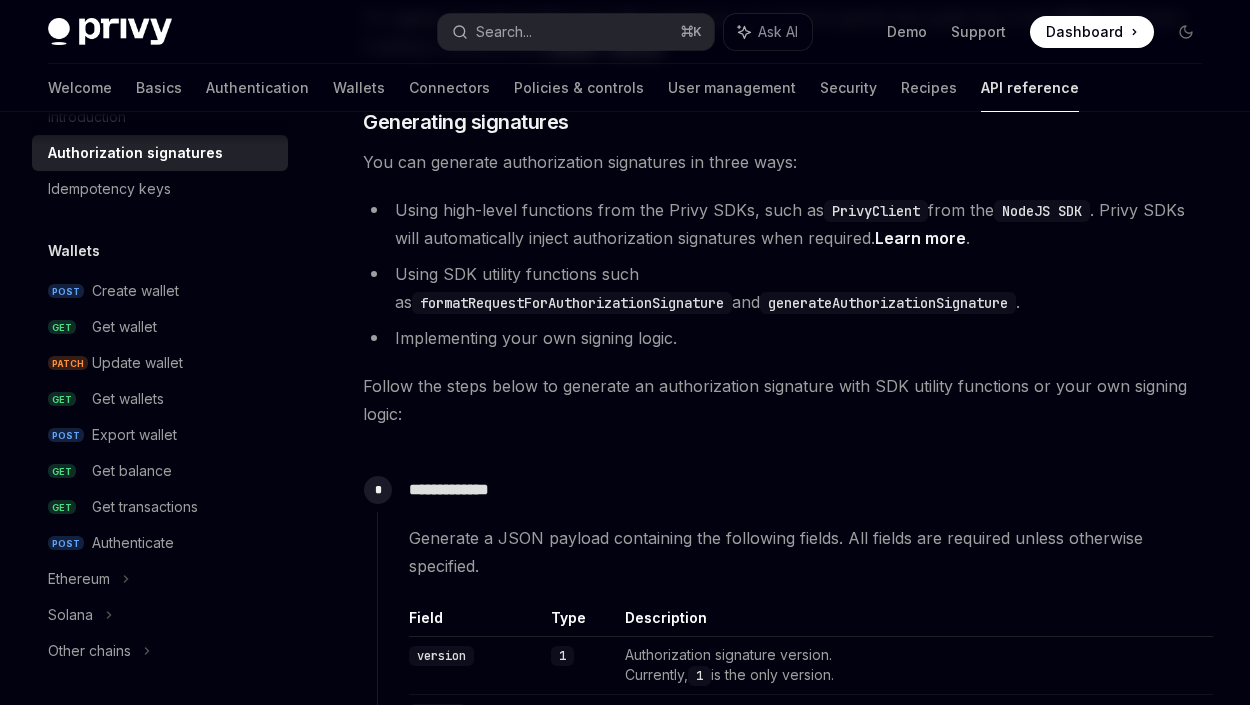 click on "Privy docs  home page Search... ⌘ K Ask AI Demo Support Dashboard Dashboard Search..." at bounding box center [625, 32] 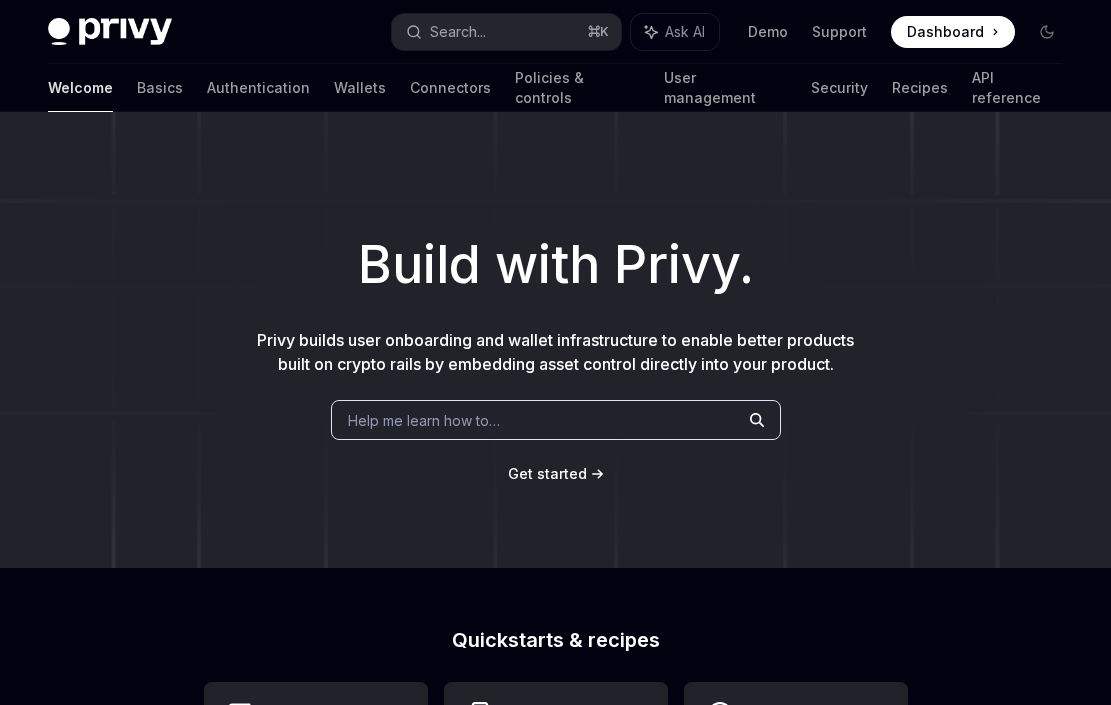 scroll, scrollTop: 0, scrollLeft: 0, axis: both 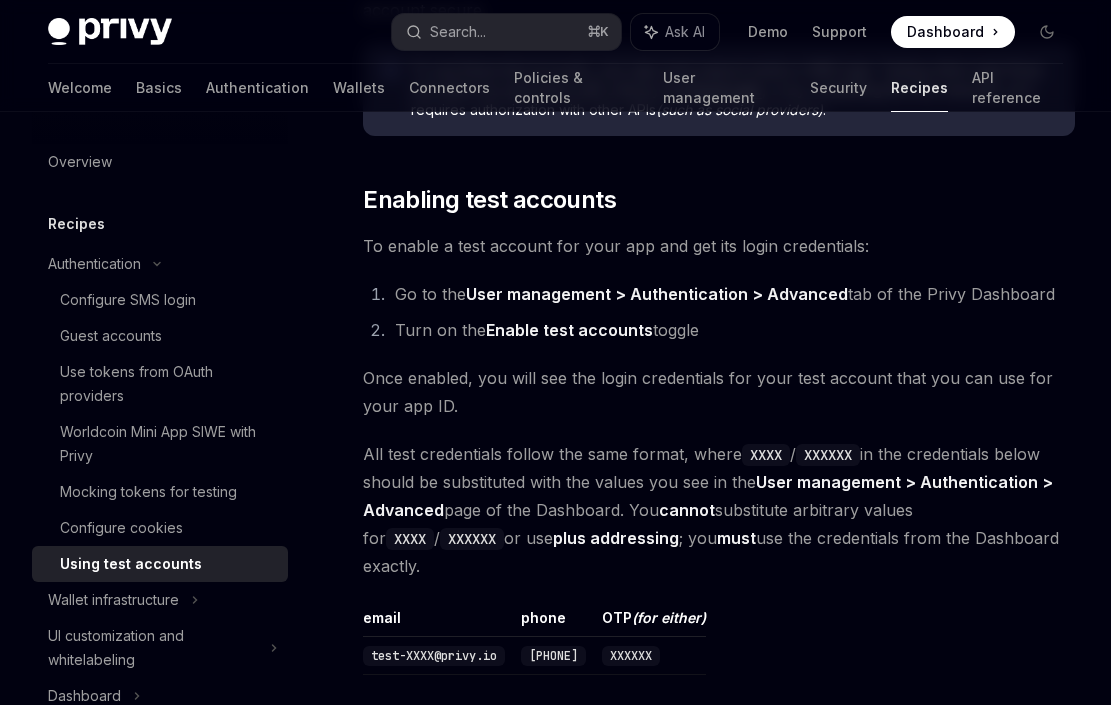 type on "*" 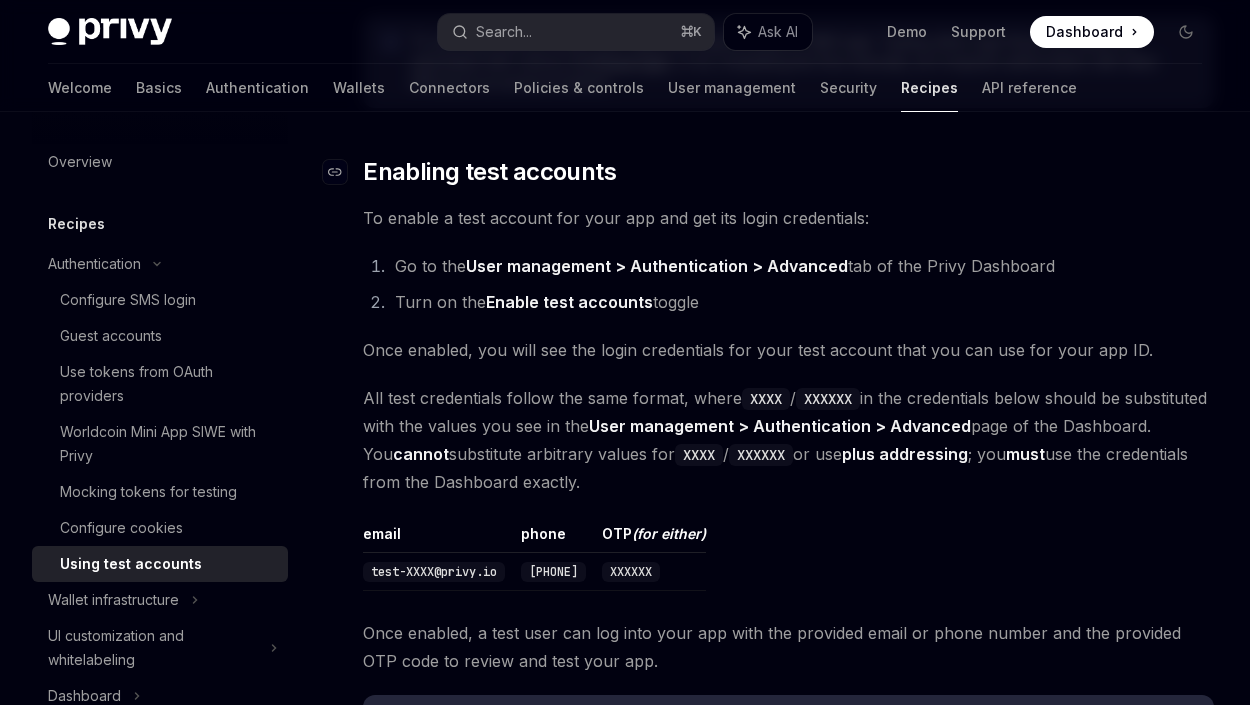 click on "Enabling test accounts" at bounding box center (489, 172) 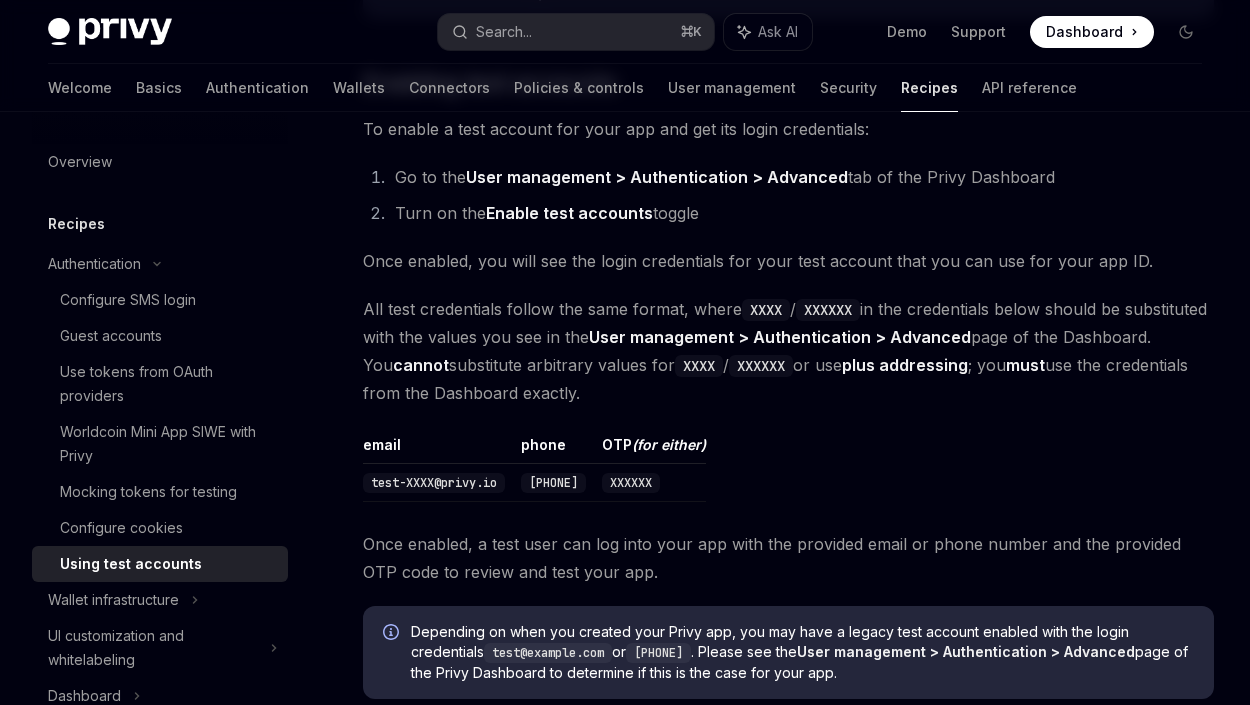 scroll, scrollTop: 339, scrollLeft: 0, axis: vertical 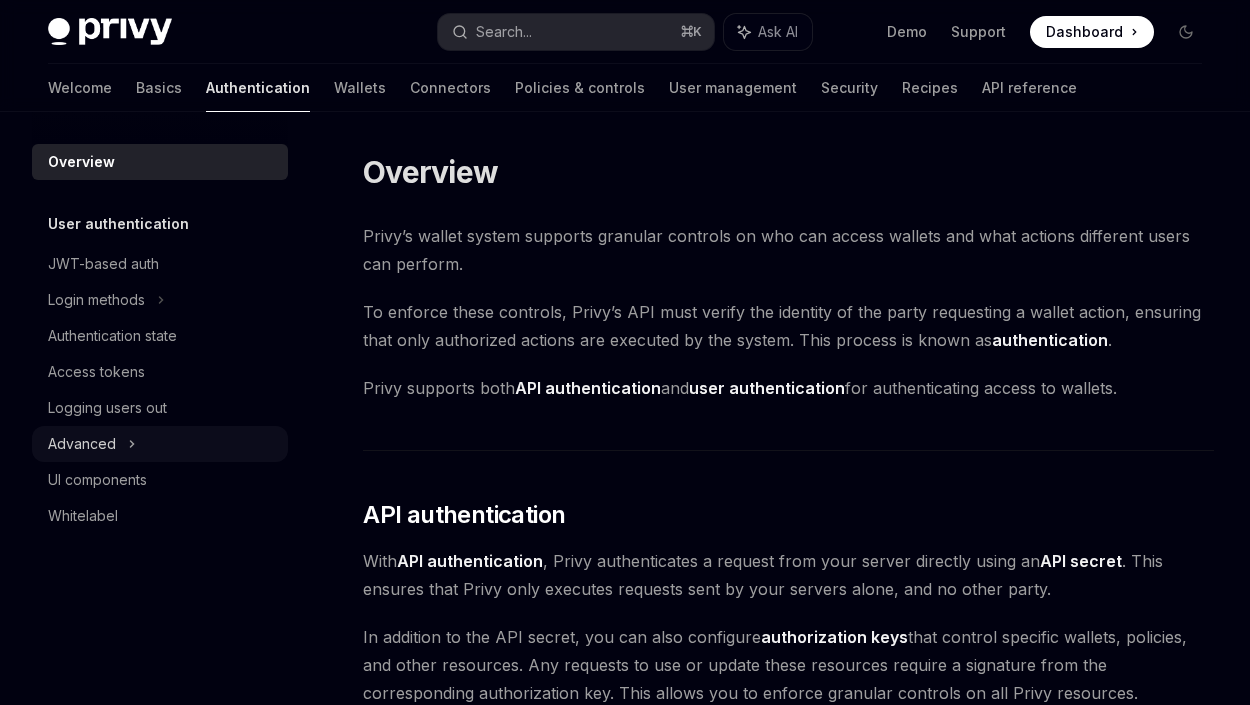 click 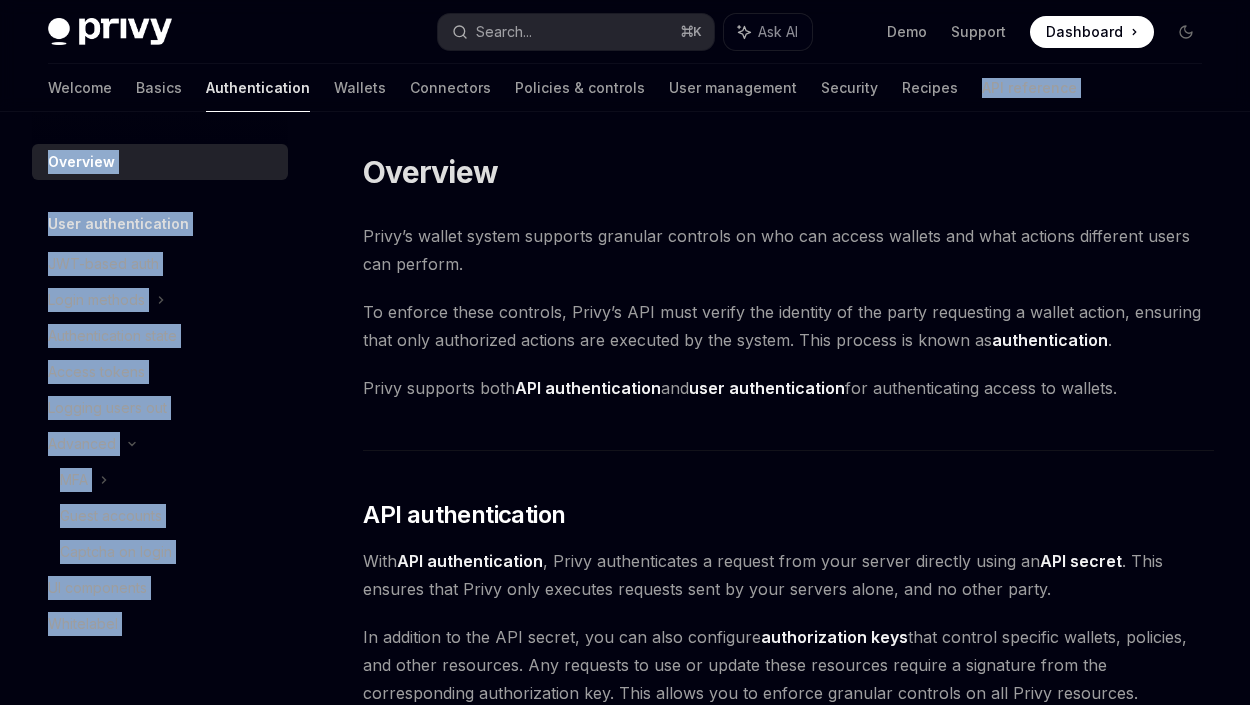 drag, startPoint x: 1249, startPoint y: 64, endPoint x: 1249, endPoint y: 126, distance: 62 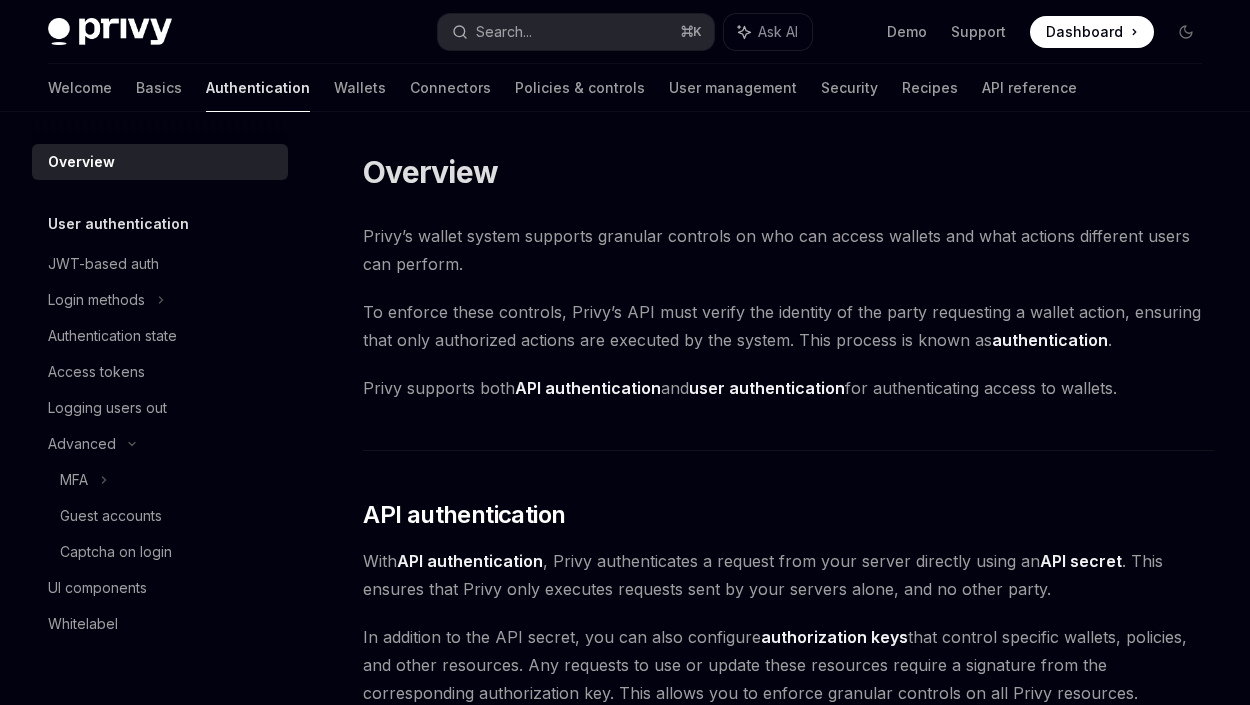 click on "Overview User authentication JWT-based auth Login methods Authentication state Access tokens Logging users out Advanced MFA Guest accounts Captcha on login UI components Whitelabel Overview Privy’s wallet system supports granular controls on who can access wallets and what actions different users can perform.
To enforce these controls, Privy’s API must verify the identity of the party requesting a wallet action, ensuring that only authorized actions are executed by the system. This process is known as  authentication .
Privy supports both  API authentication  and  user authentication  for authenticating access to wallets.
​ API authentication
With  API authentication , Privy authenticates a request from your server directly using an  API secret . This ensures that Privy only executes requests sent by your servers alone, and no other party.
In addition to the API secret, you can also configure  authorization keys
​ User authentication
JWT-based authentication
Email  or  SMS" at bounding box center [625, 1182] 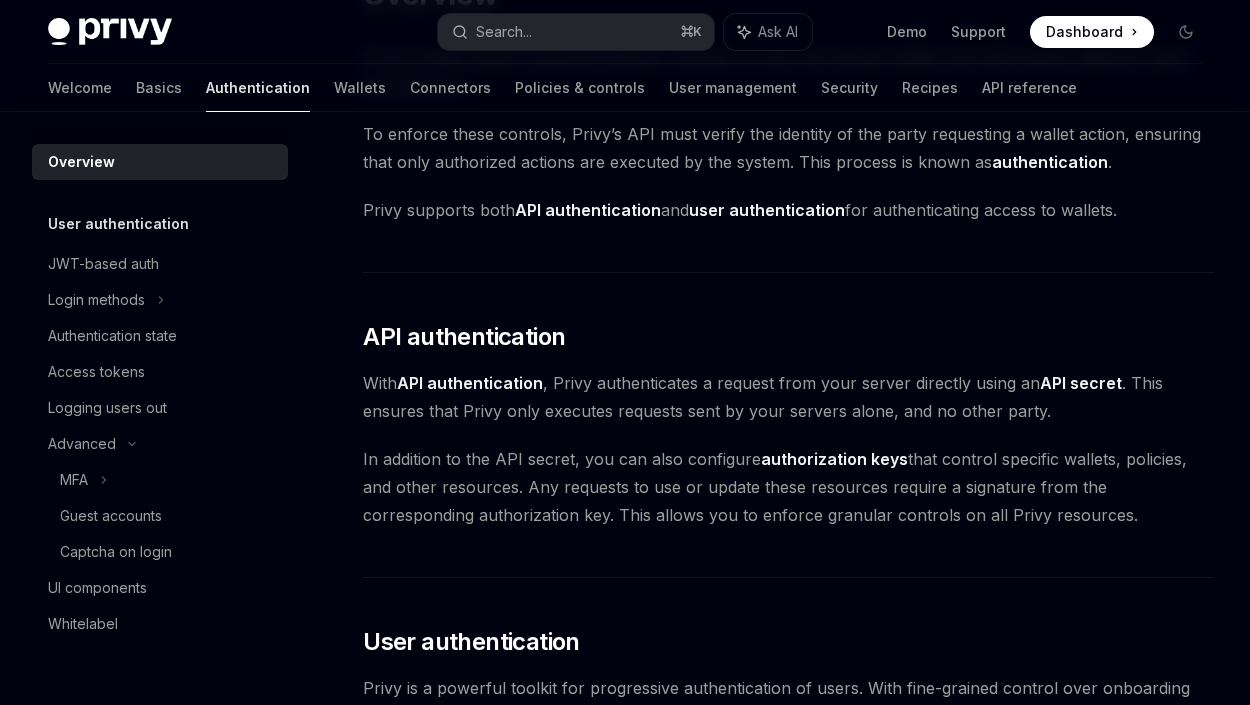 scroll, scrollTop: 210, scrollLeft: 0, axis: vertical 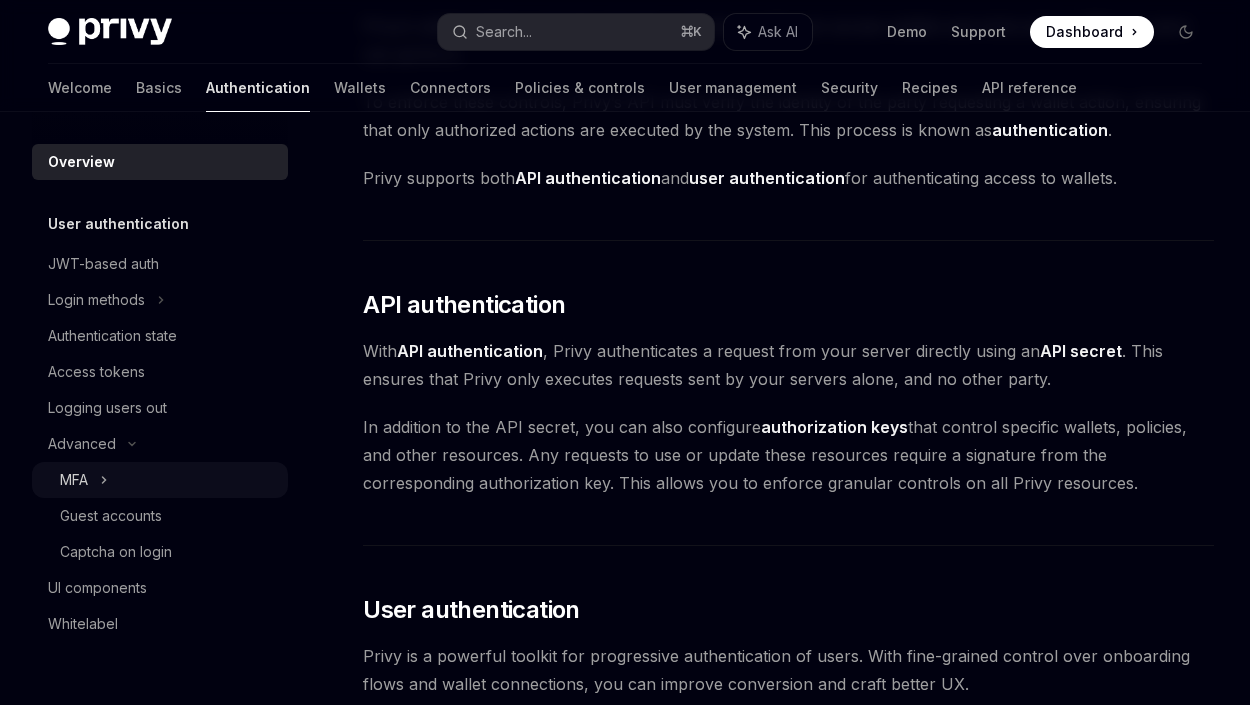 click 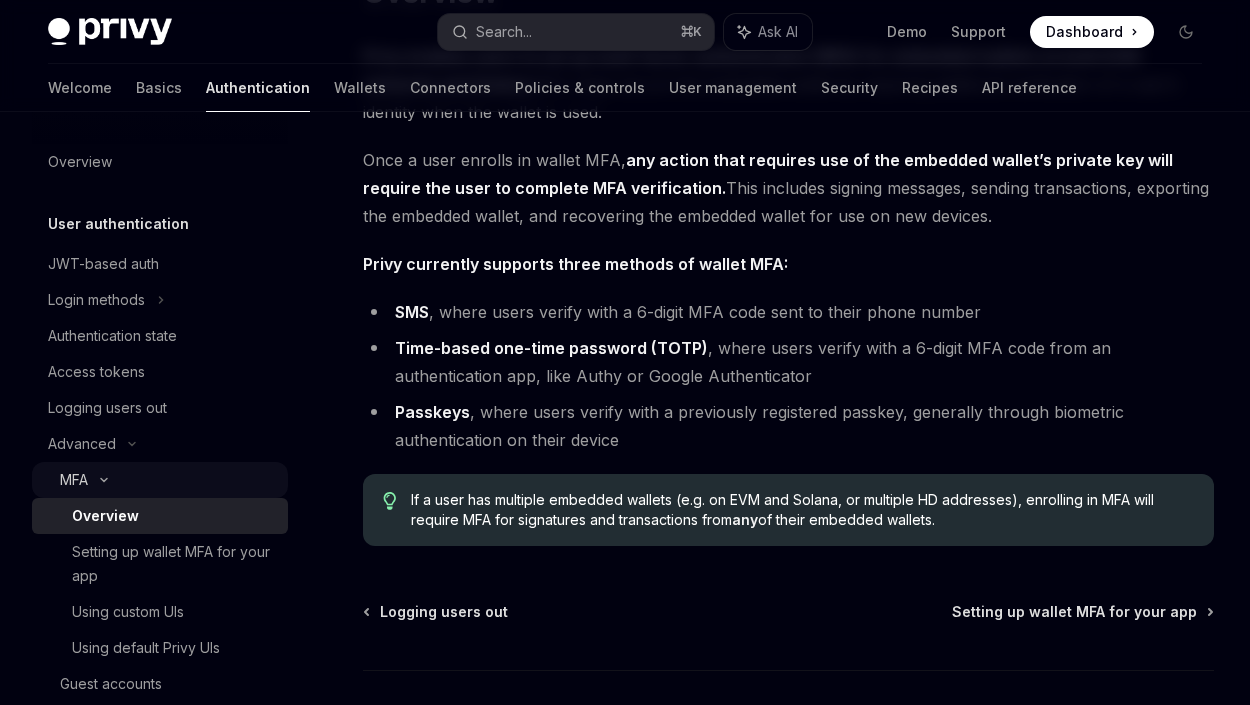 scroll, scrollTop: 0, scrollLeft: 0, axis: both 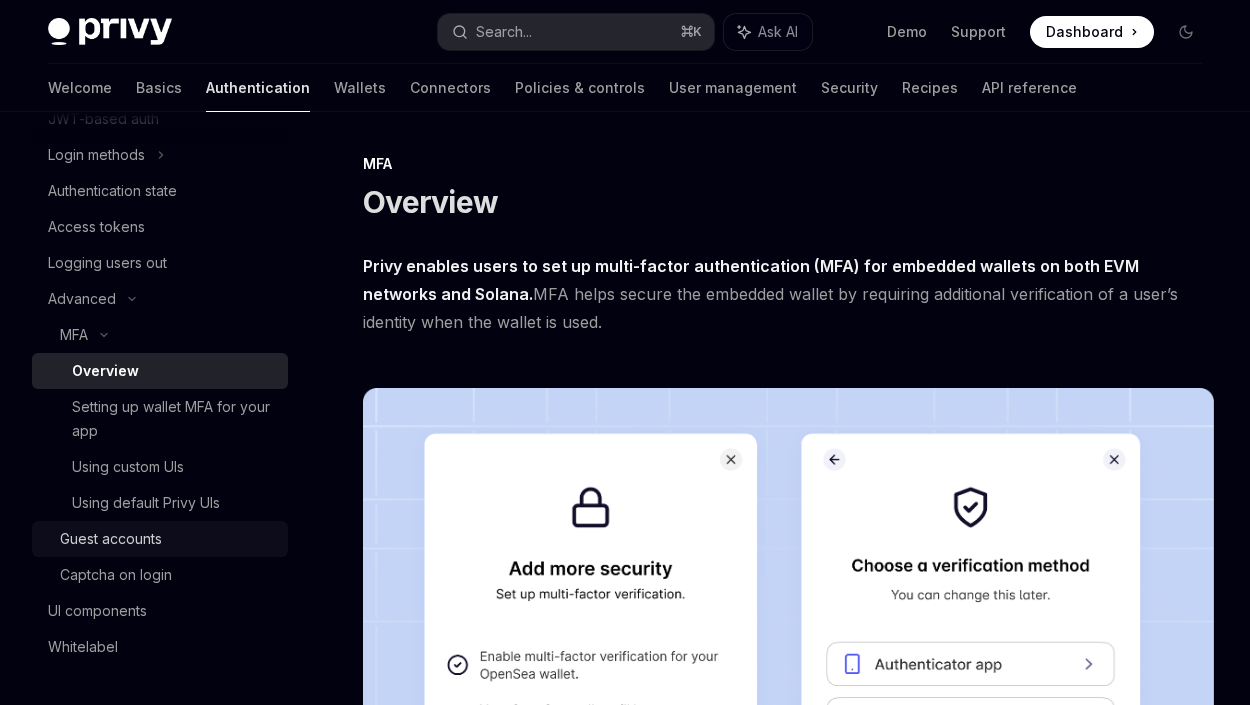 click on "Guest accounts" at bounding box center [111, 539] 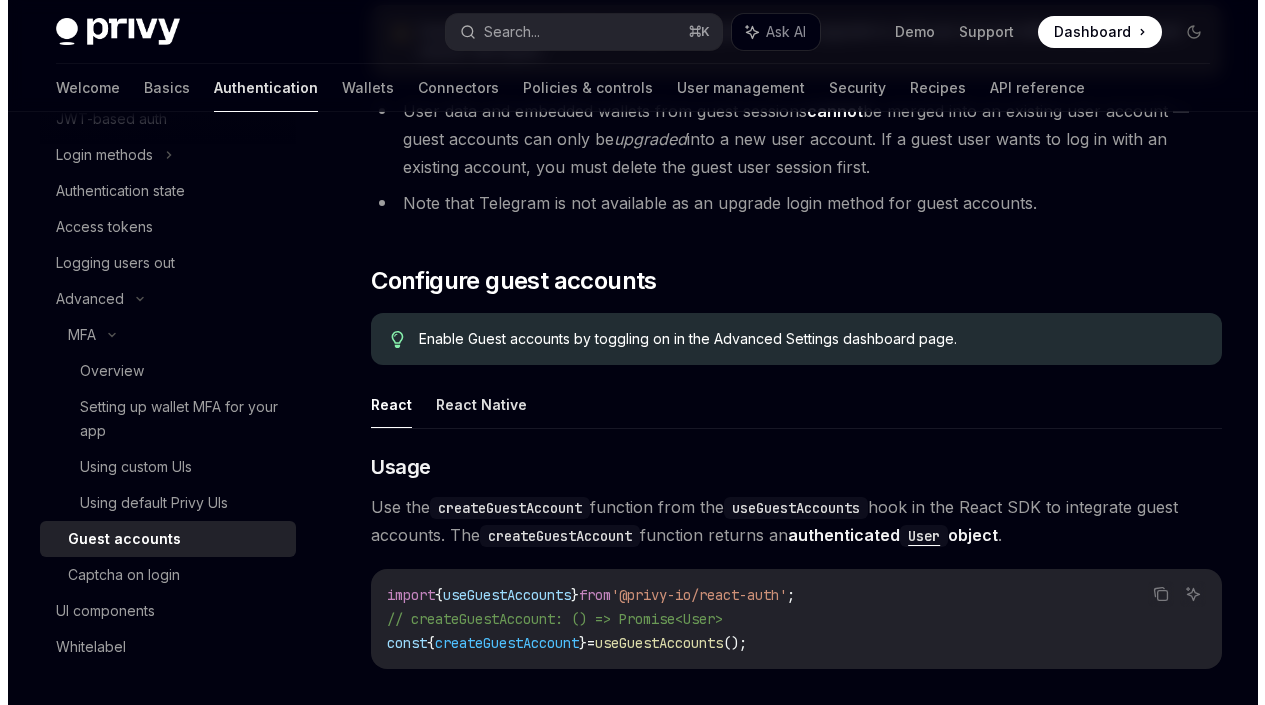 scroll, scrollTop: 1516, scrollLeft: 0, axis: vertical 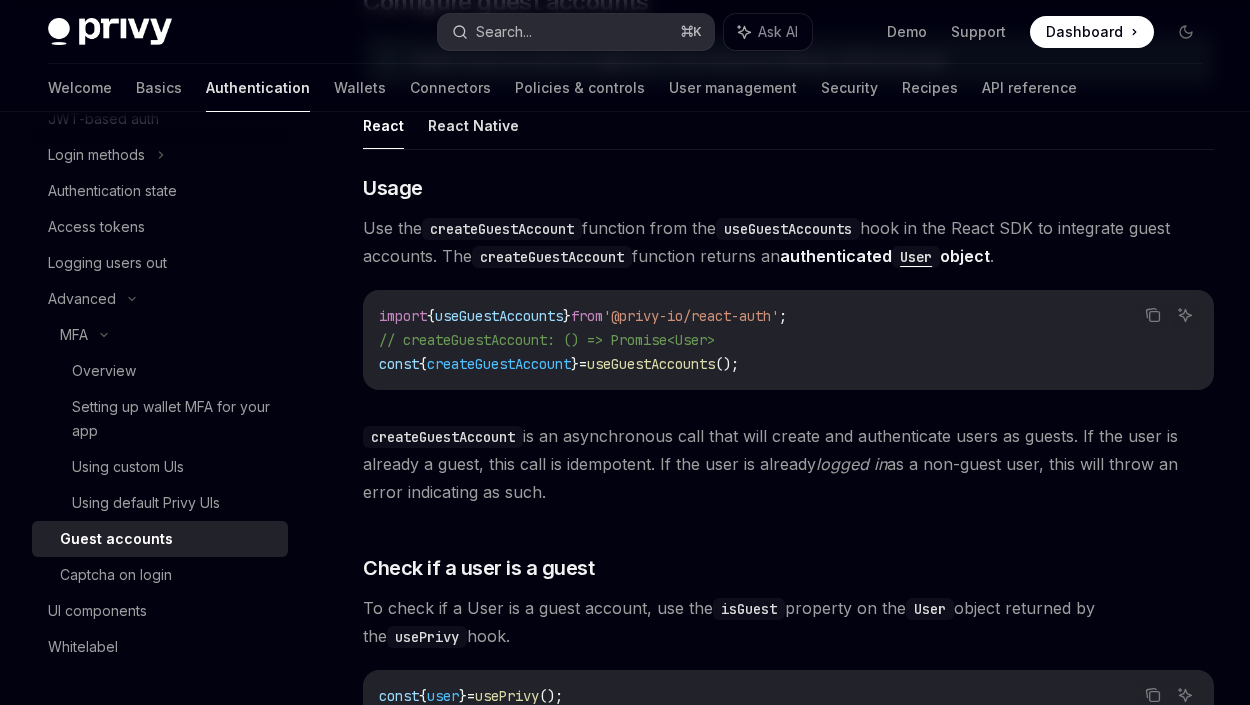 click on "Search..." at bounding box center (504, 32) 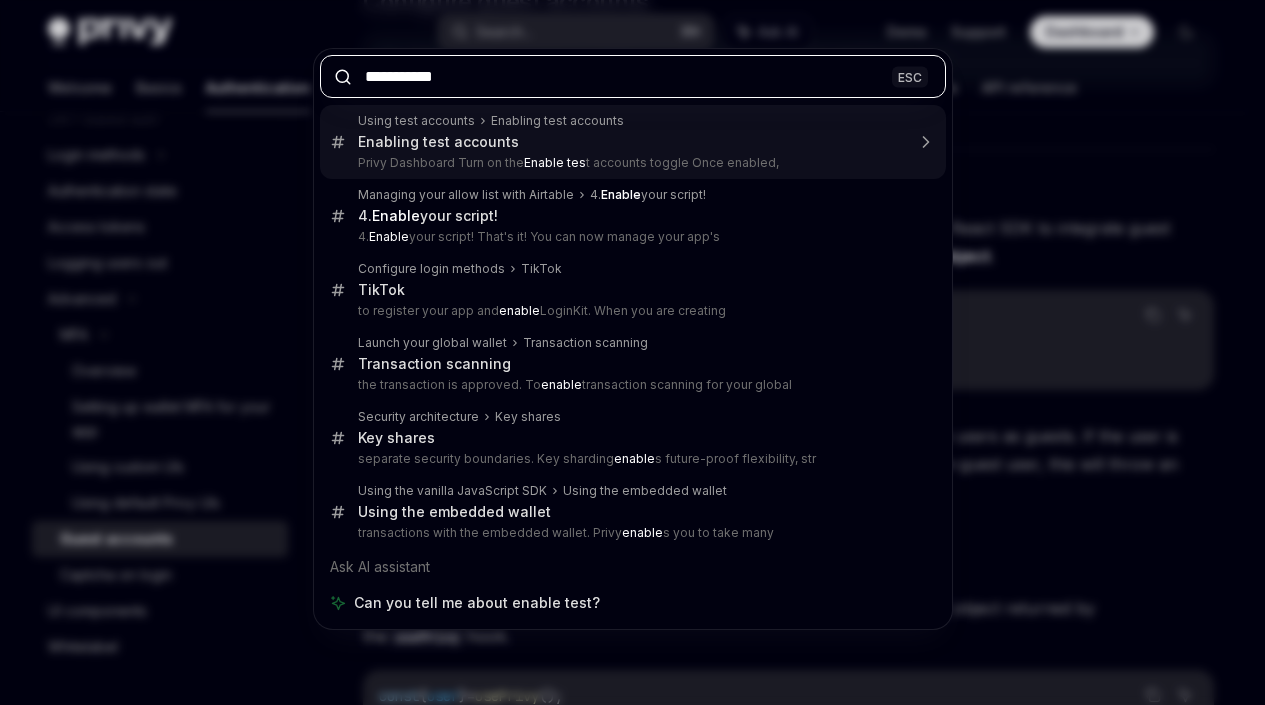 type on "**********" 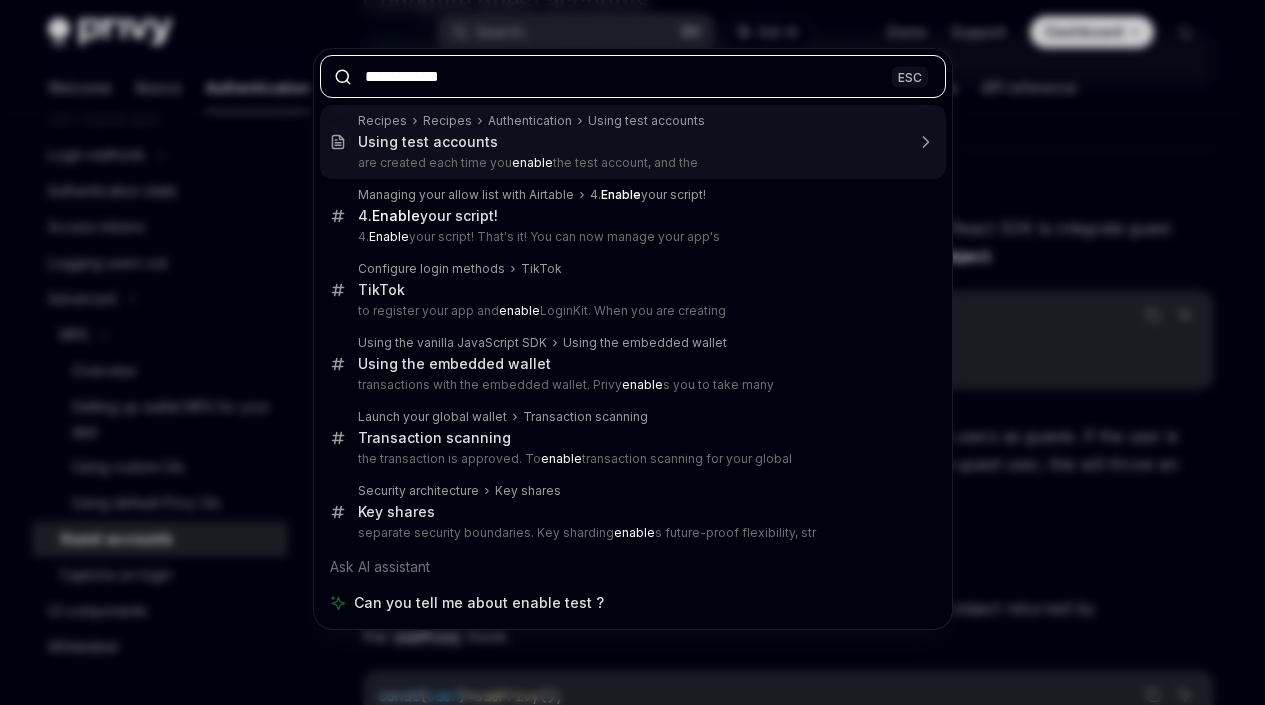 click on "Recipes Recipes Authentication Using test accounts Using test accounts are created each time you  enable  the test account, and the" at bounding box center [631, 142] 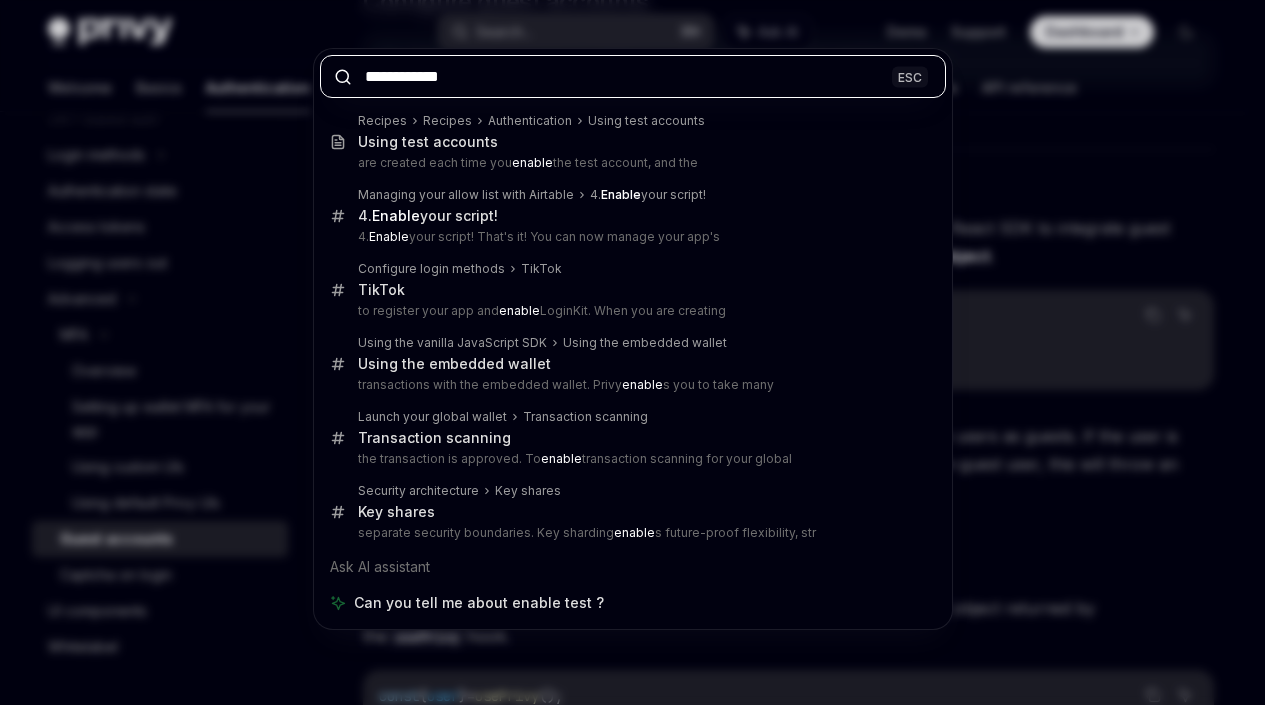 type on "*" 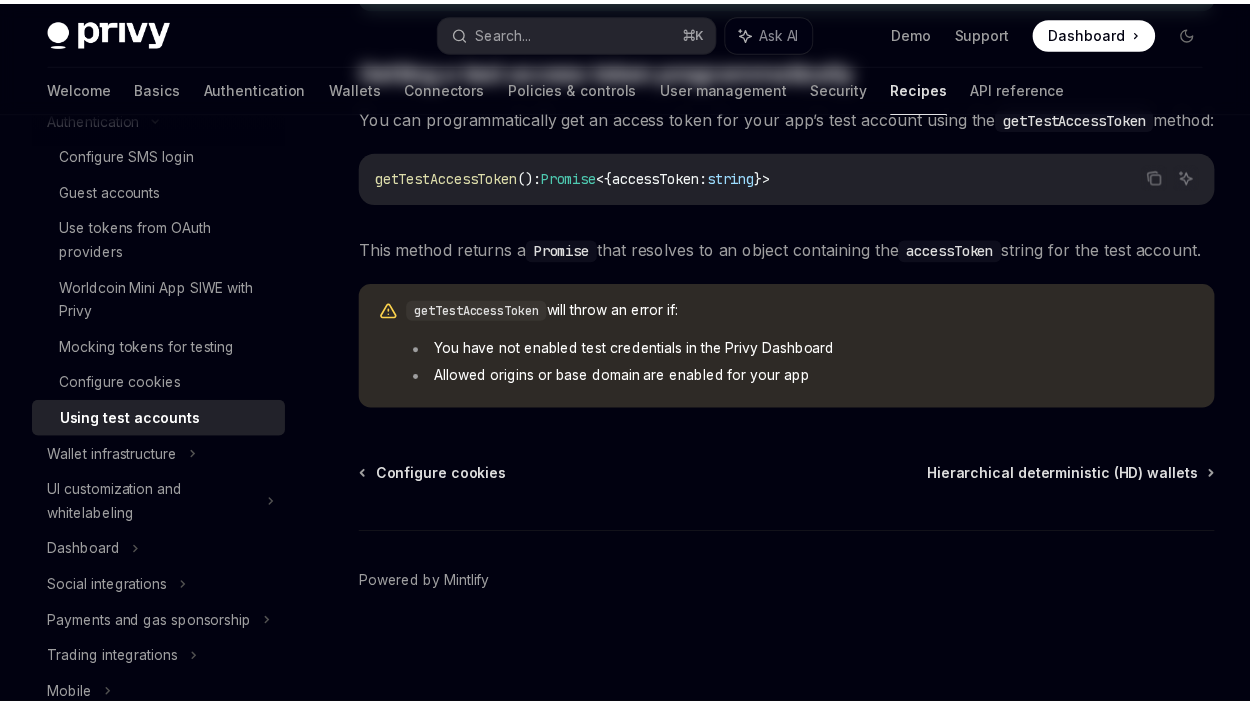 scroll, scrollTop: 0, scrollLeft: 0, axis: both 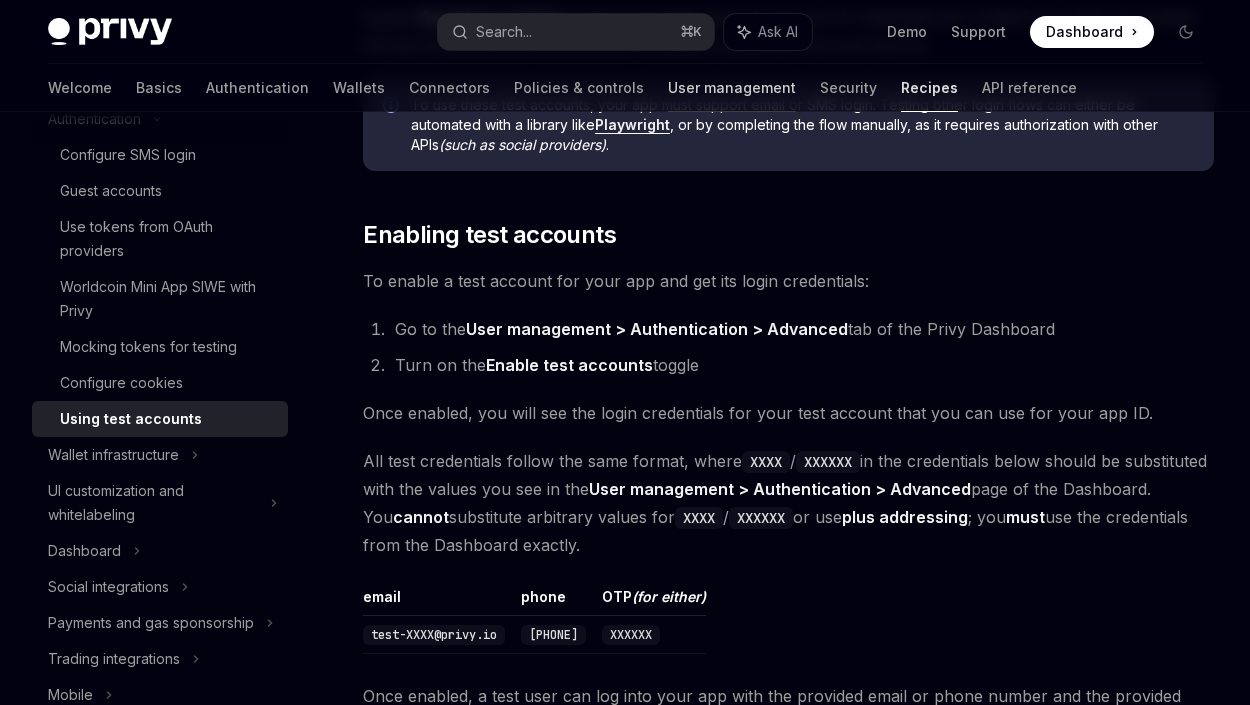 click on "User management" at bounding box center [732, 88] 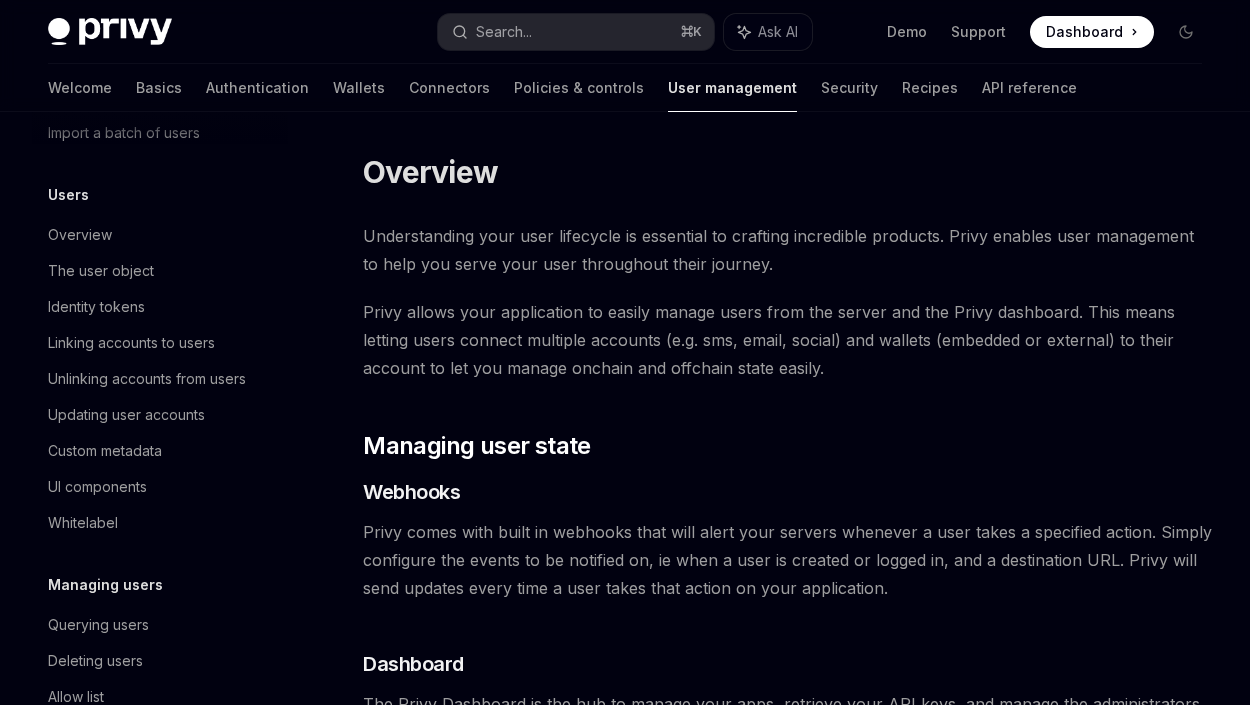 scroll, scrollTop: 427, scrollLeft: 0, axis: vertical 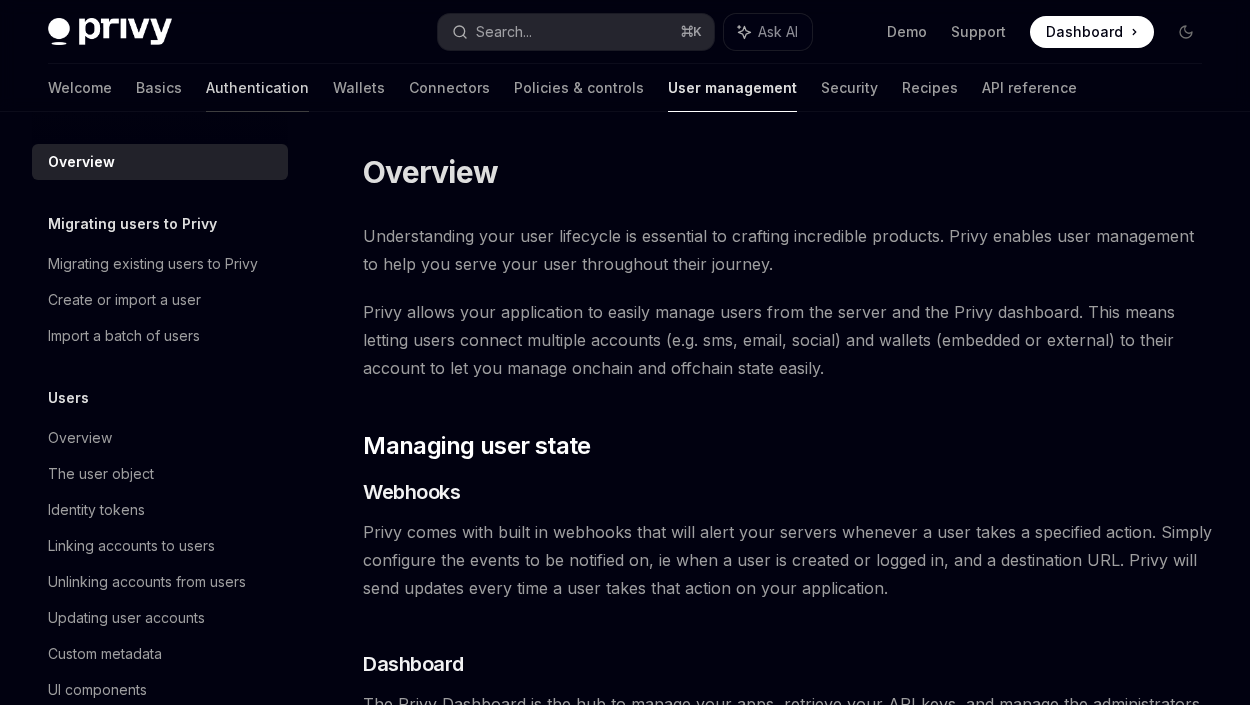 click on "Authentication" at bounding box center [257, 88] 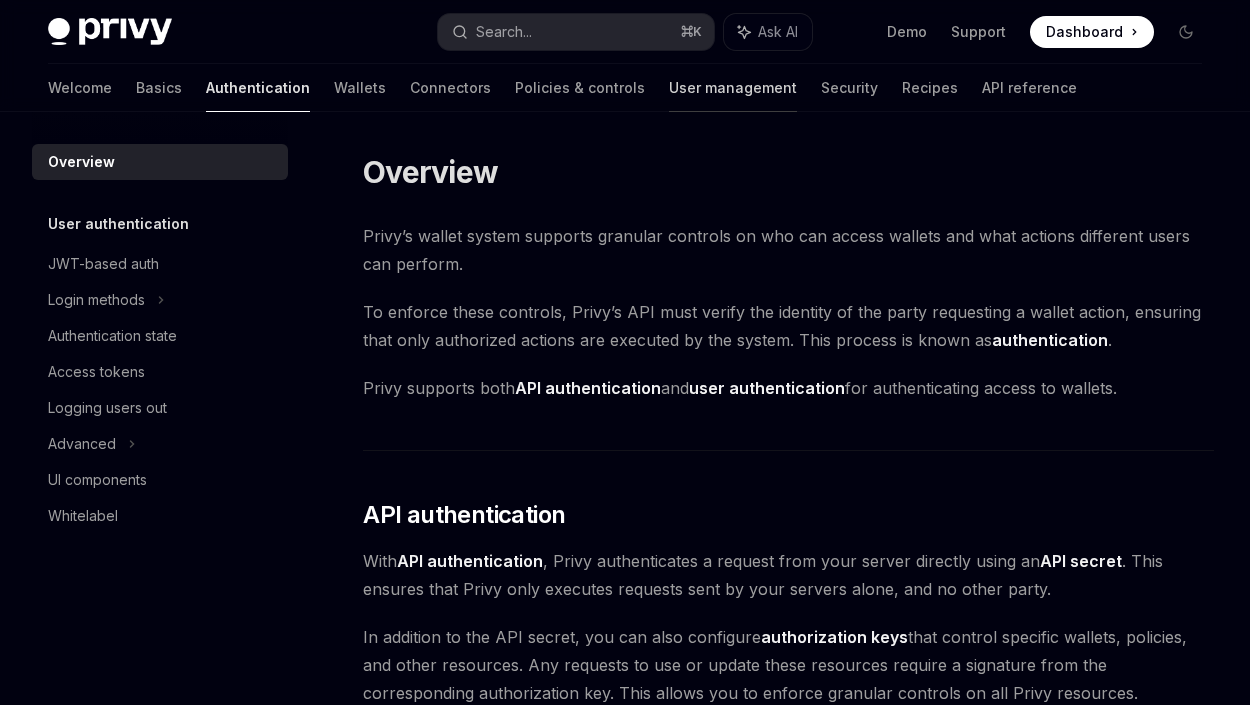 click on "User management" at bounding box center [733, 88] 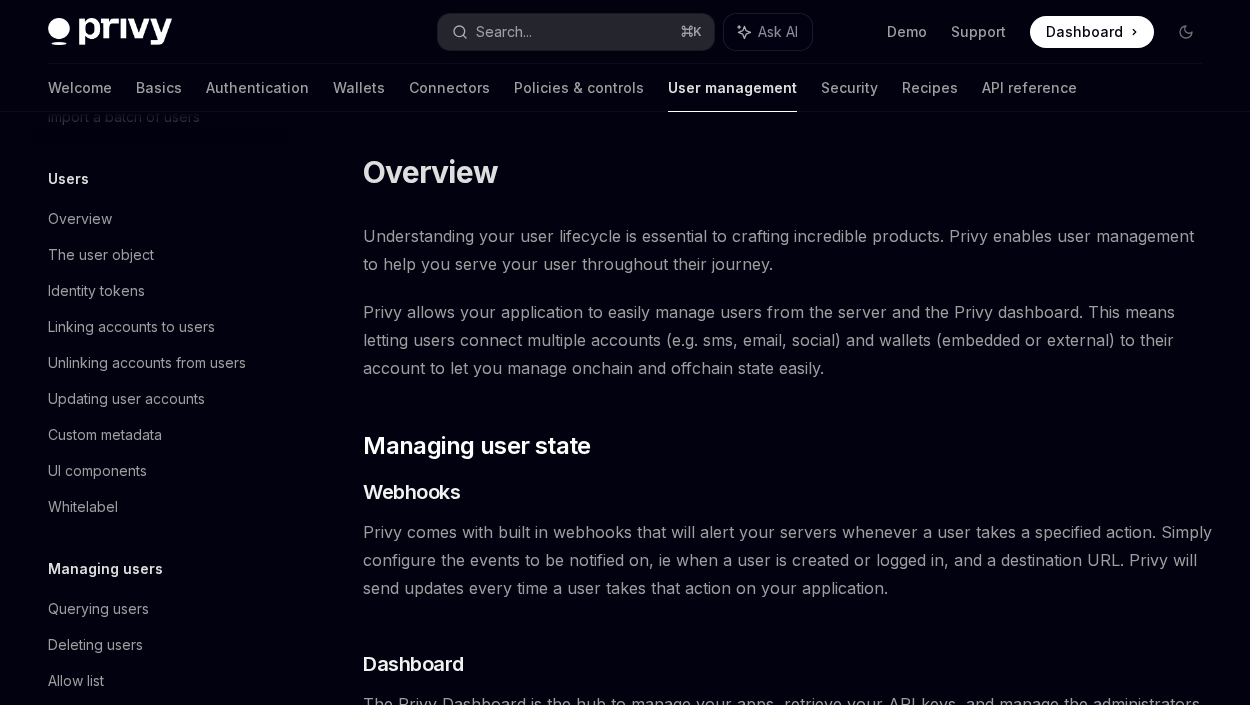 scroll, scrollTop: 222, scrollLeft: 0, axis: vertical 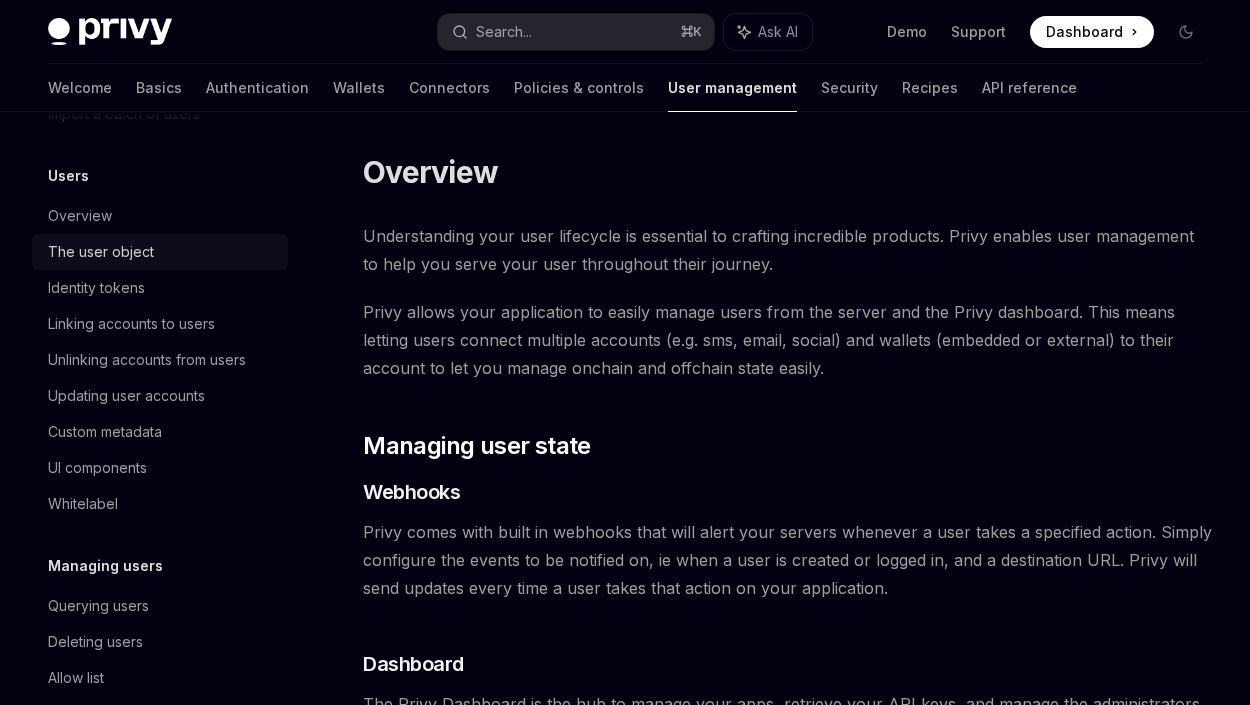 click on "The user object" at bounding box center (101, 252) 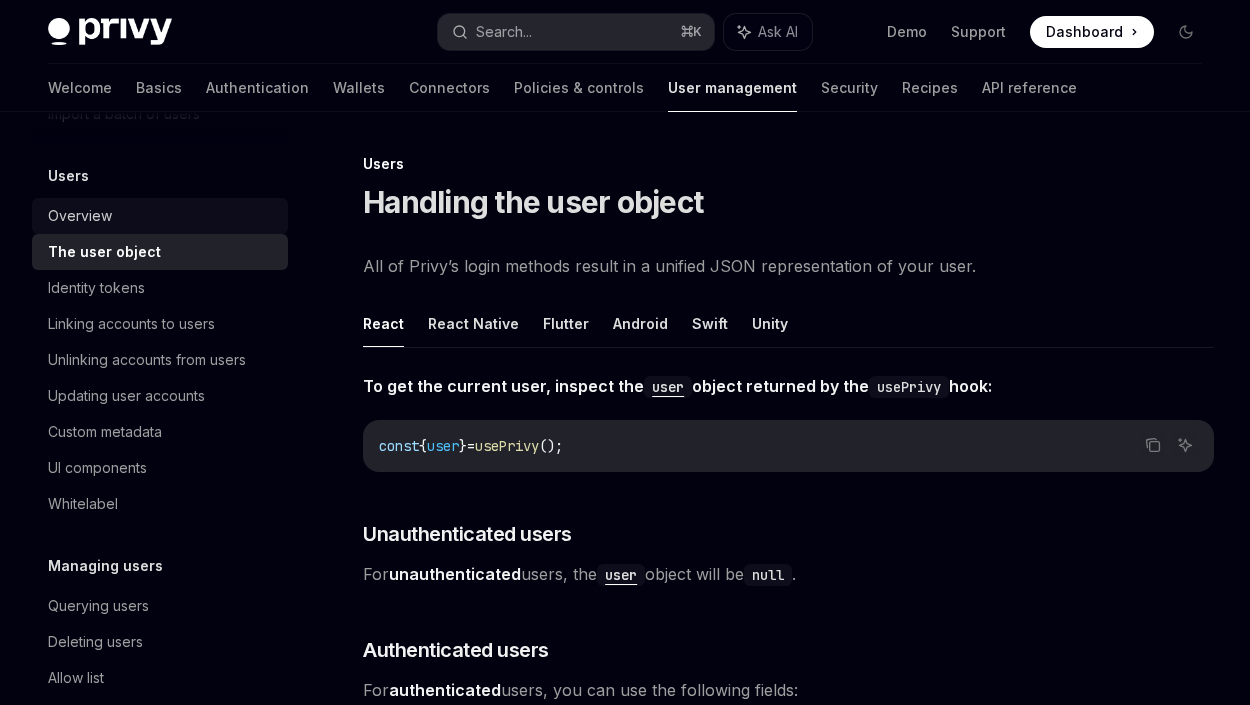 click on "Overview" at bounding box center [162, 216] 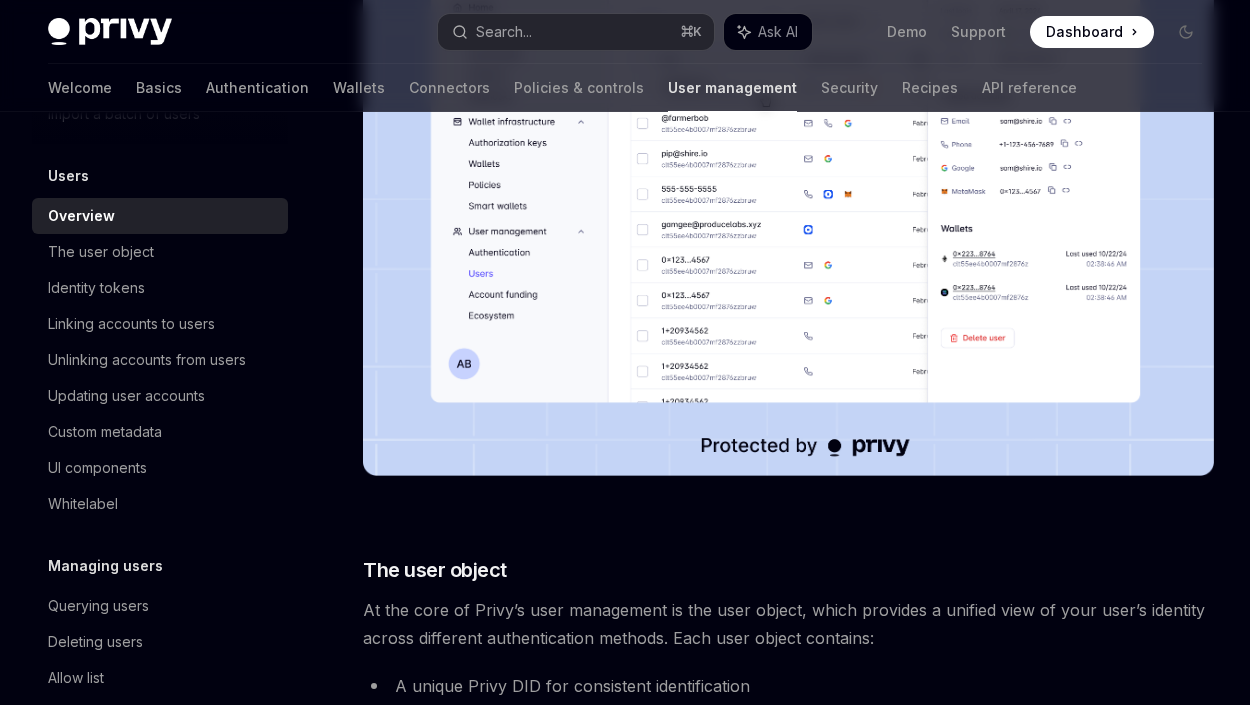 scroll, scrollTop: 94, scrollLeft: 0, axis: vertical 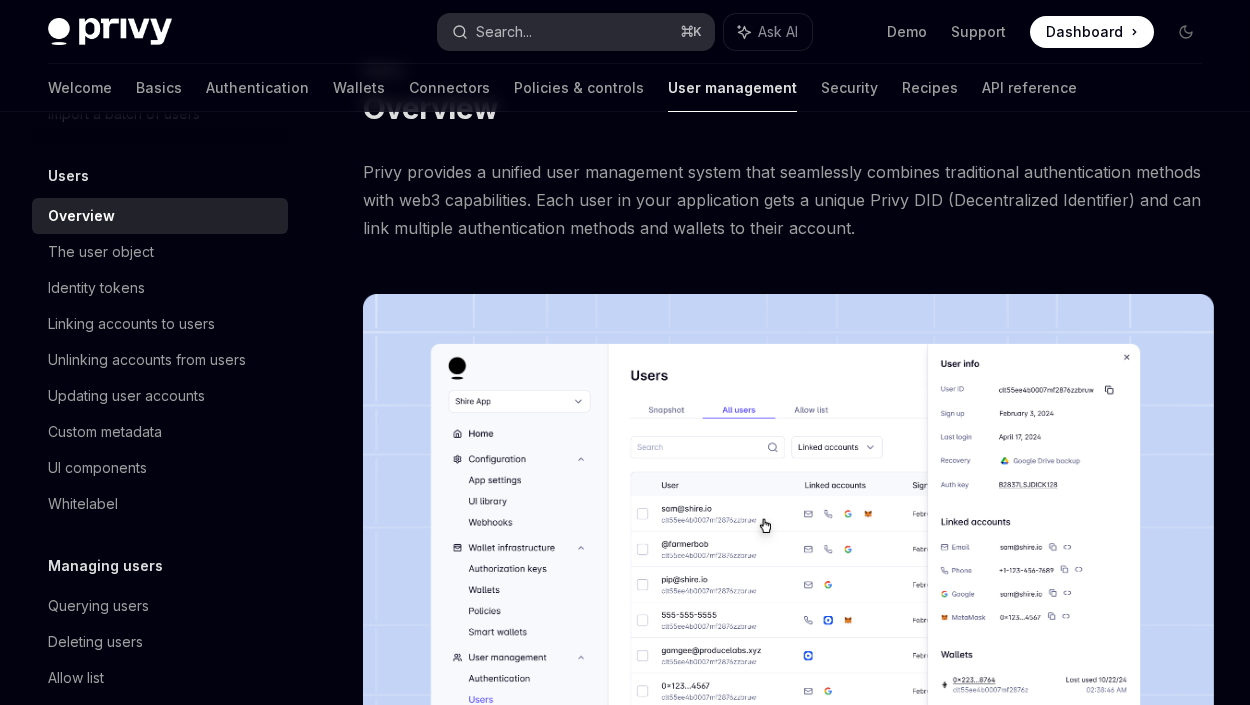 click on "Search... ⌘ K" at bounding box center (576, 32) 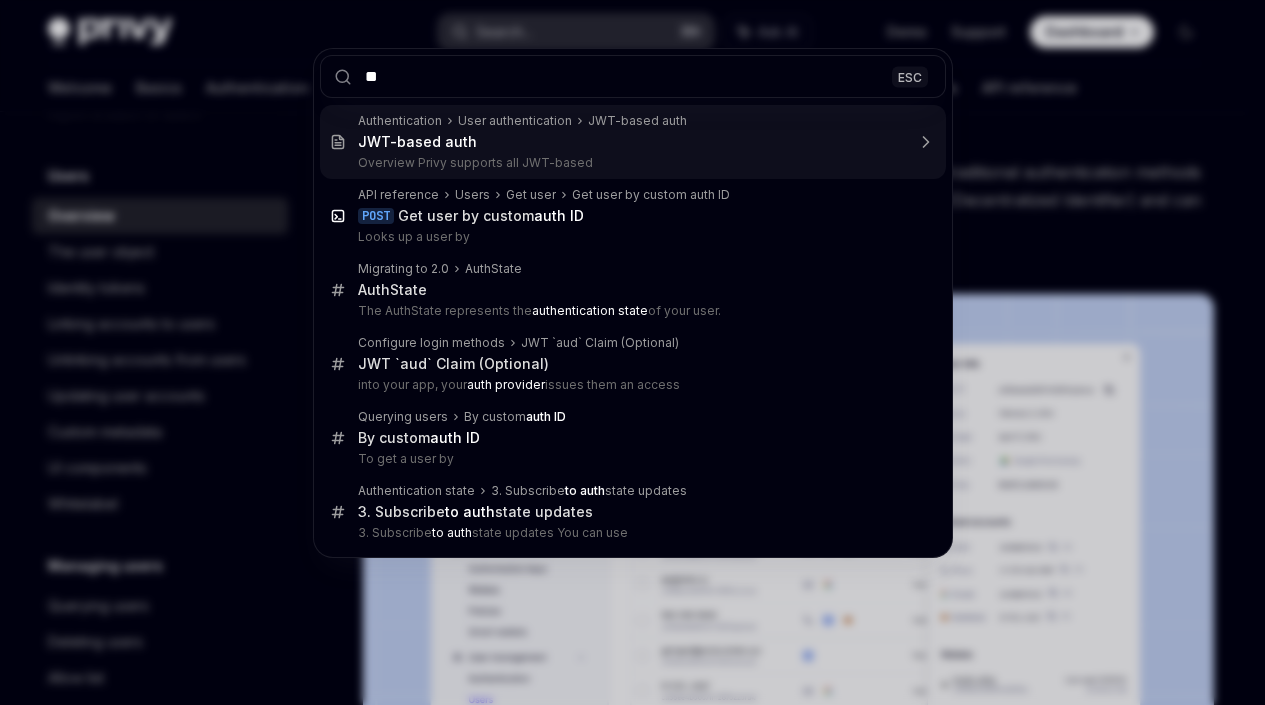 type on "*" 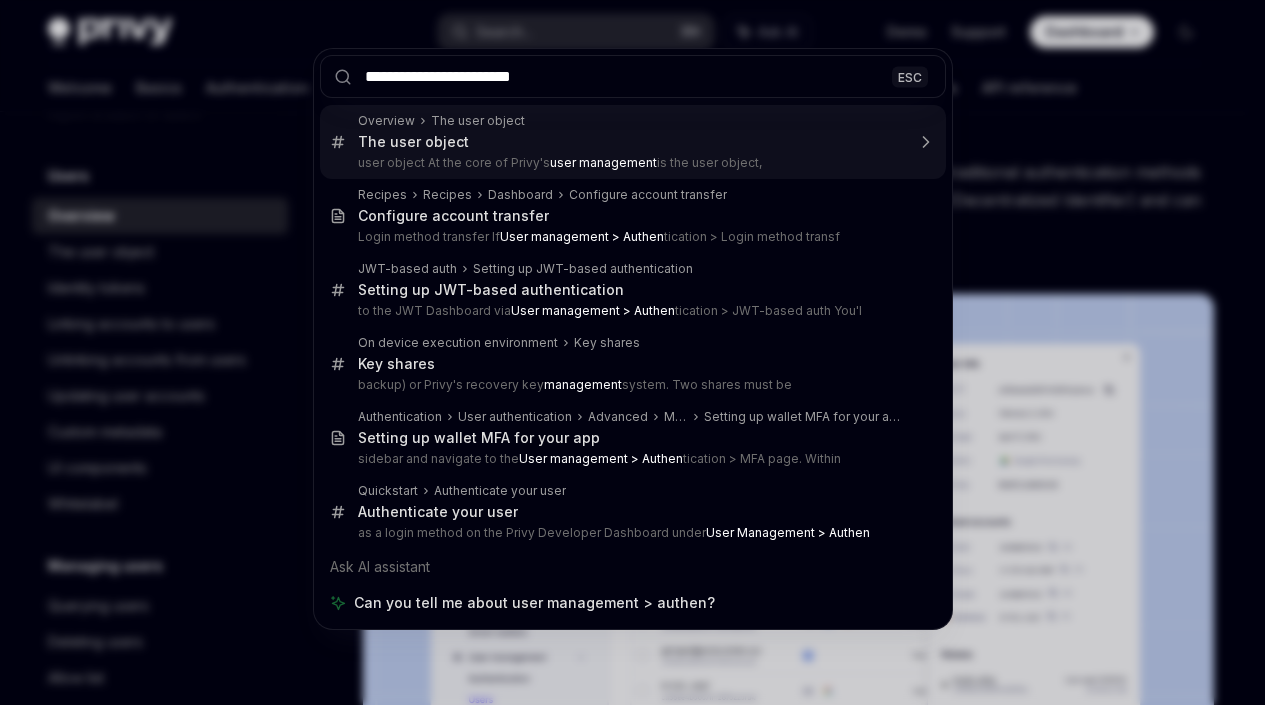 drag, startPoint x: 541, startPoint y: 37, endPoint x: 163, endPoint y: 95, distance: 382.42386 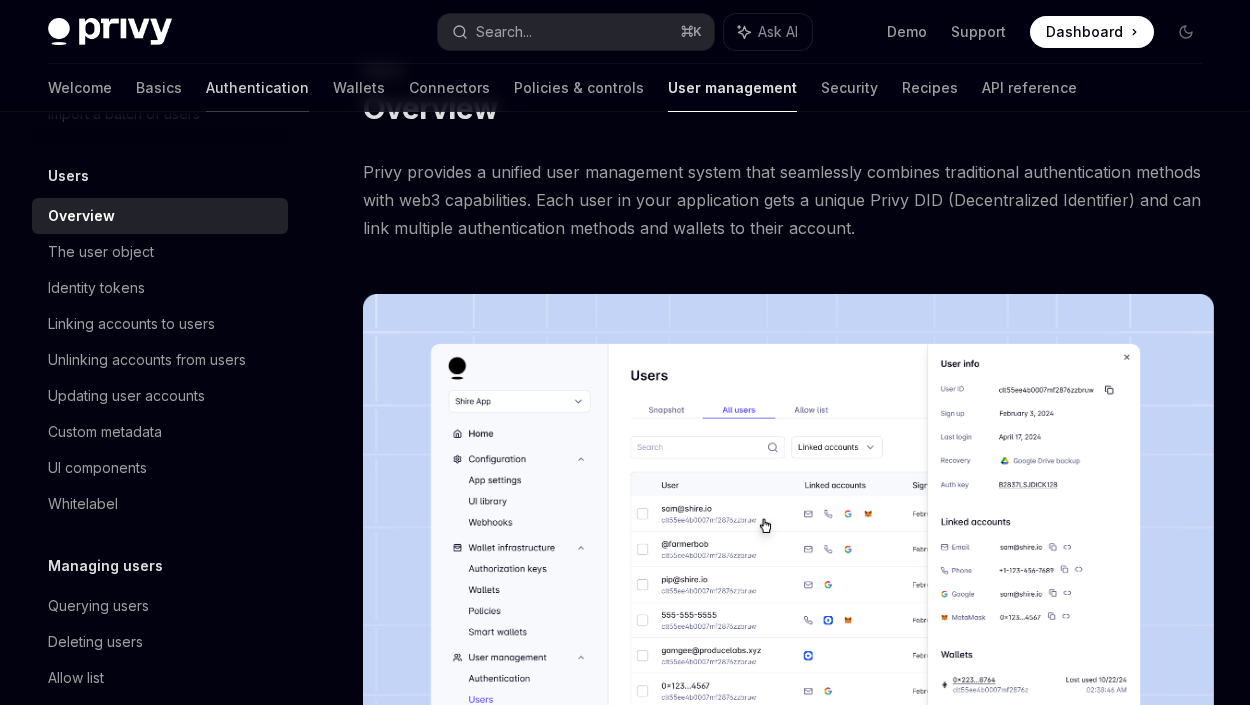 click on "Authentication" at bounding box center (257, 88) 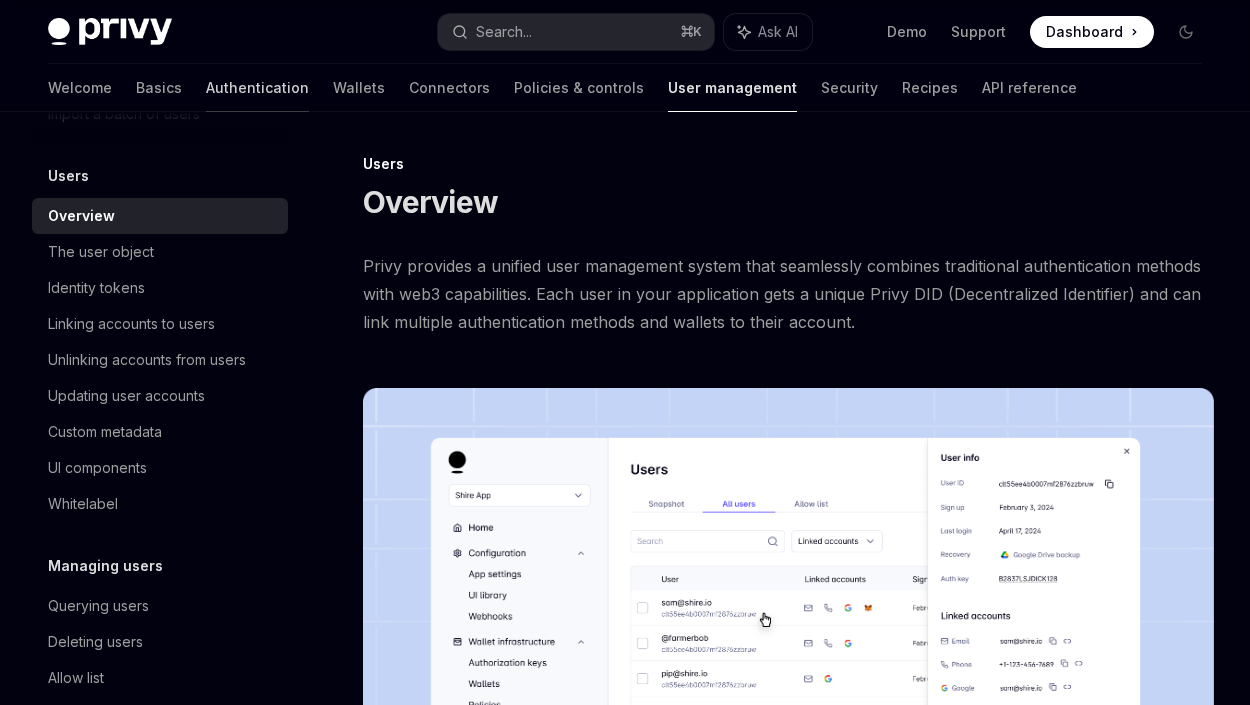 scroll, scrollTop: 0, scrollLeft: 0, axis: both 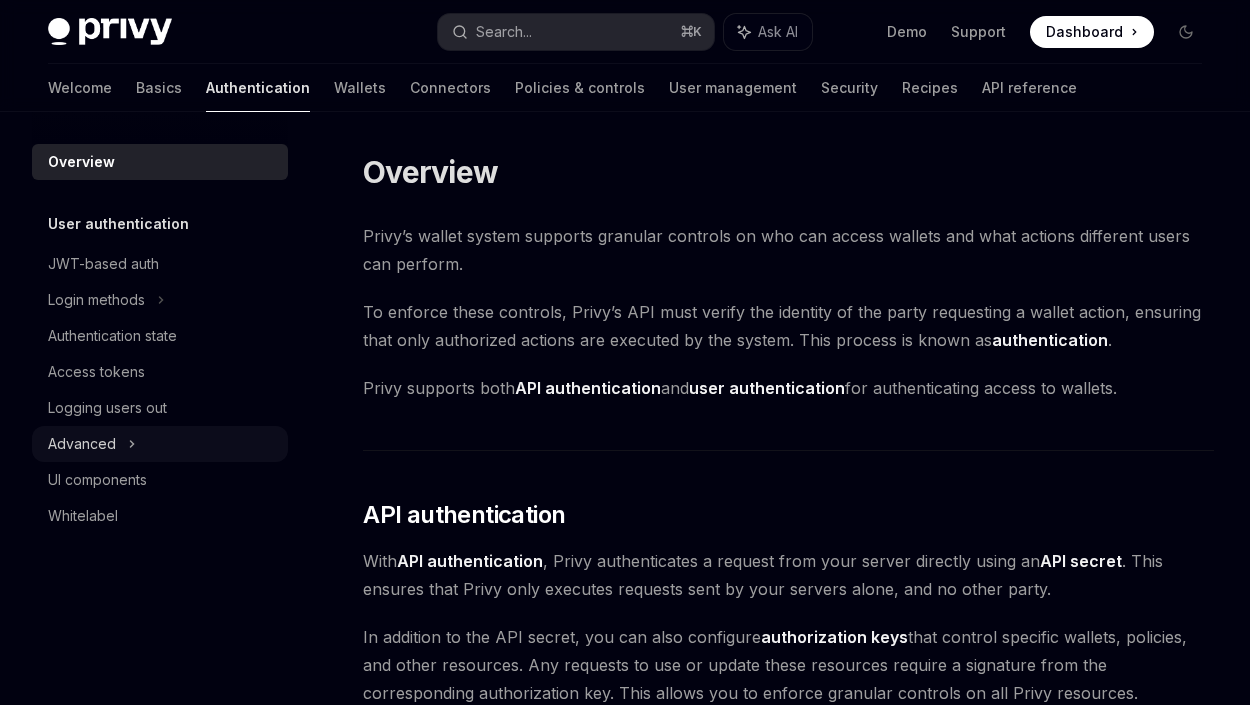 click on "Advanced" at bounding box center [82, 444] 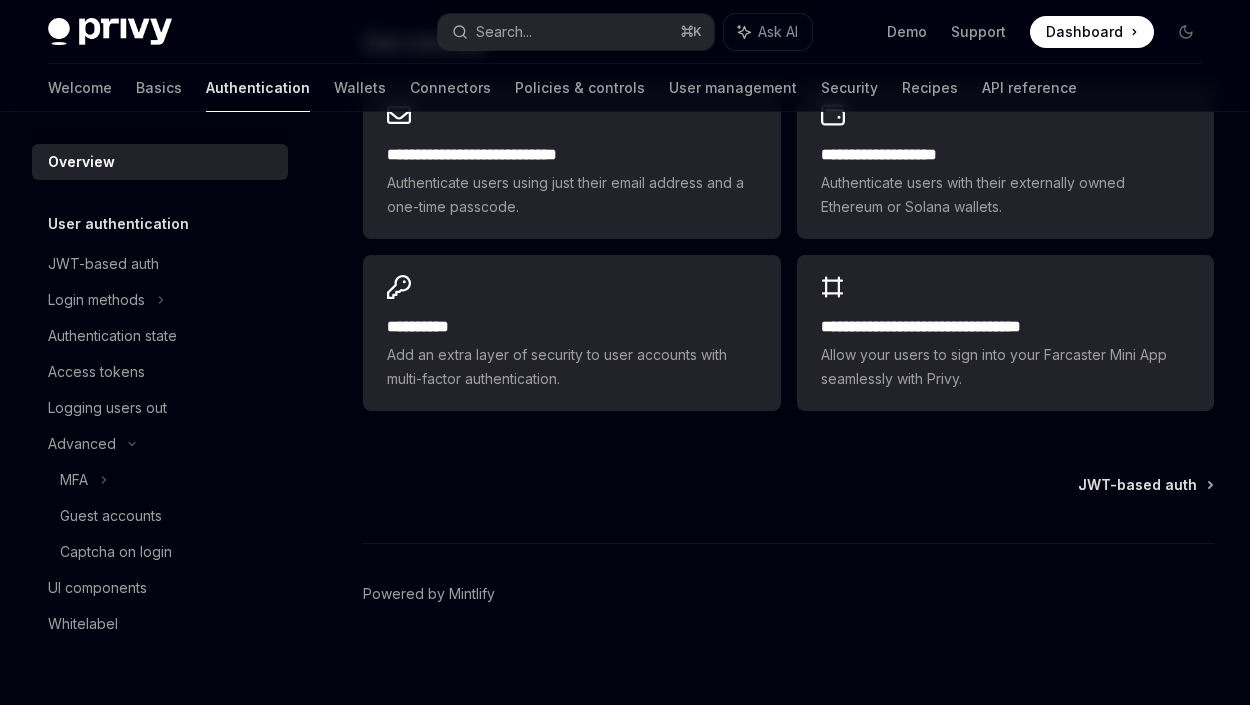 scroll, scrollTop: 1576, scrollLeft: 0, axis: vertical 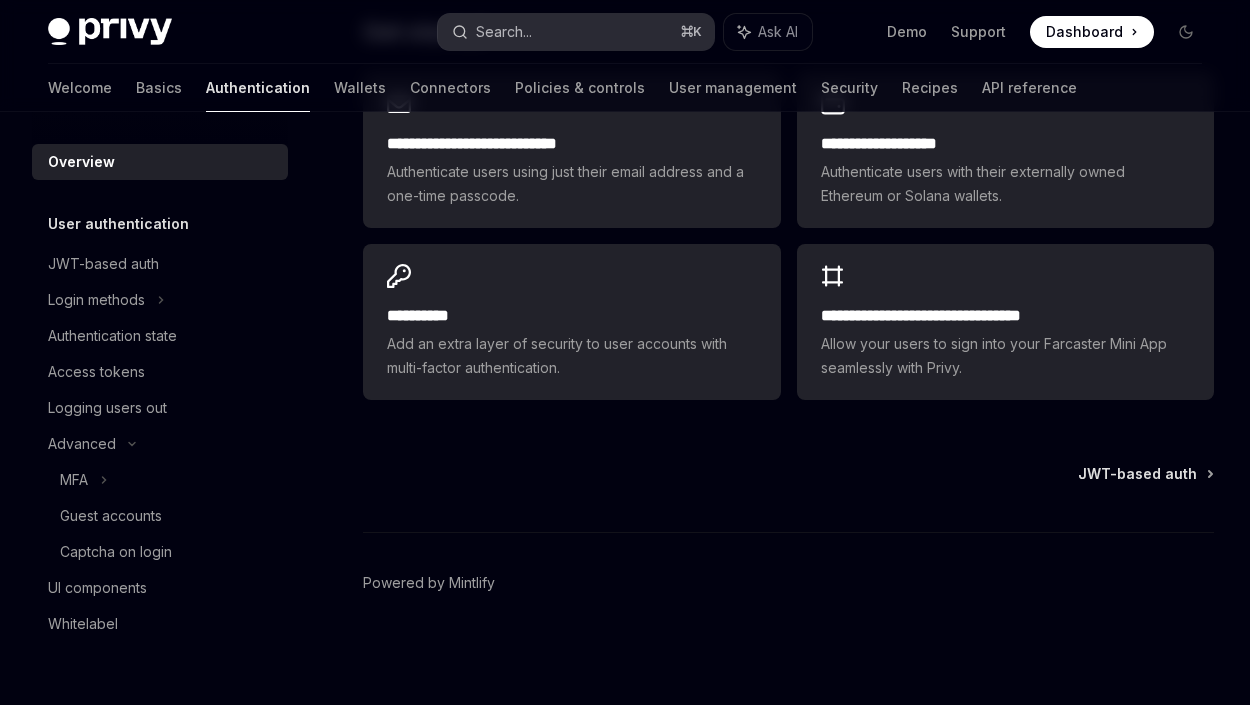 click on "Search... ⌘ K" at bounding box center [576, 32] 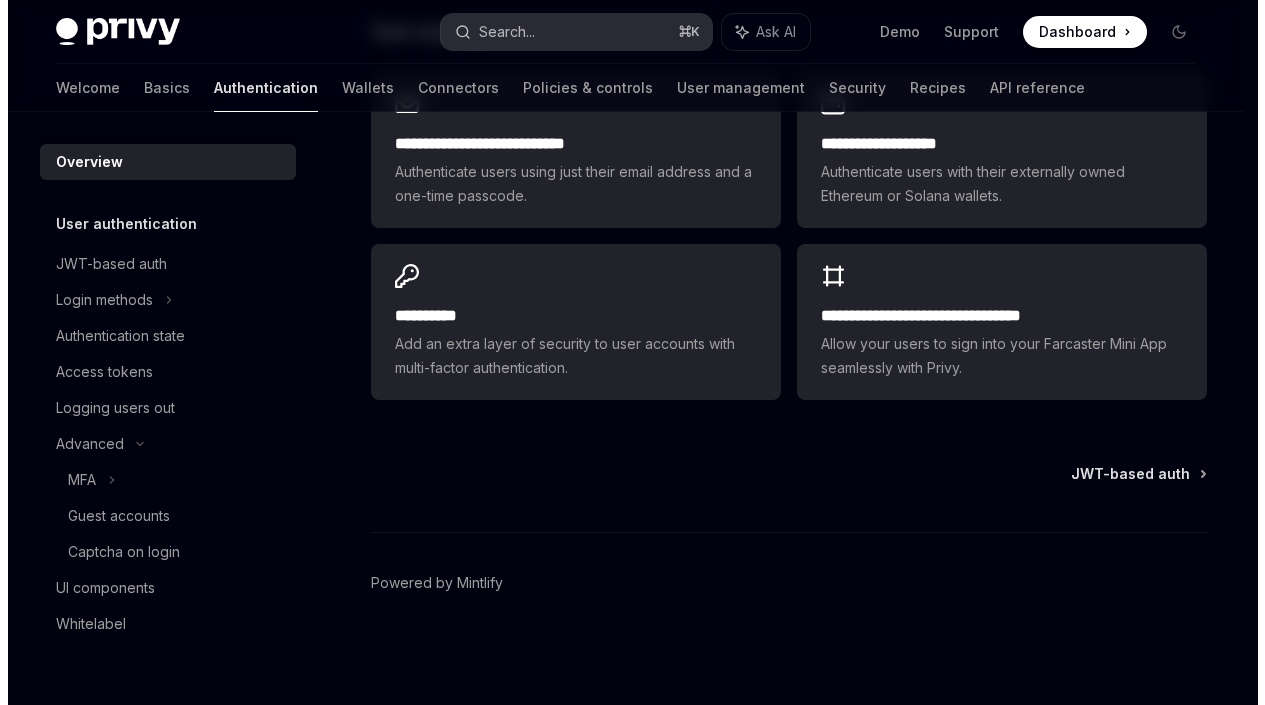 scroll, scrollTop: 1548, scrollLeft: 0, axis: vertical 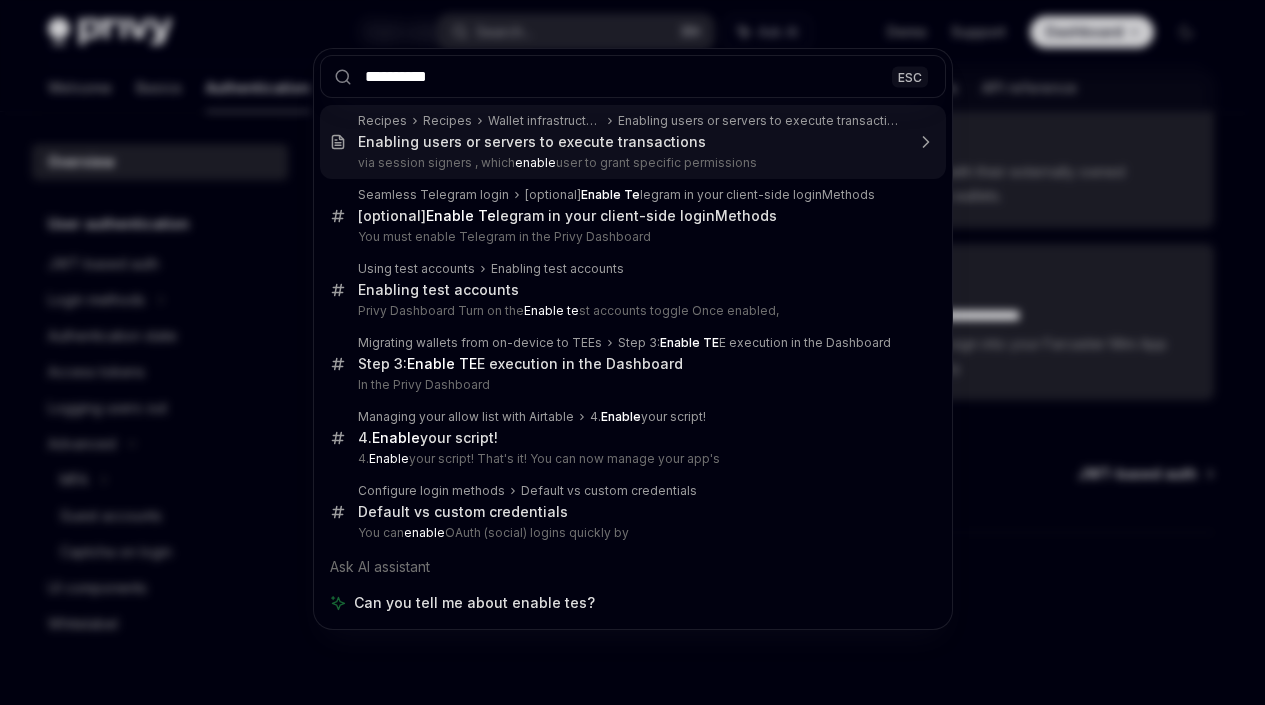 type on "**********" 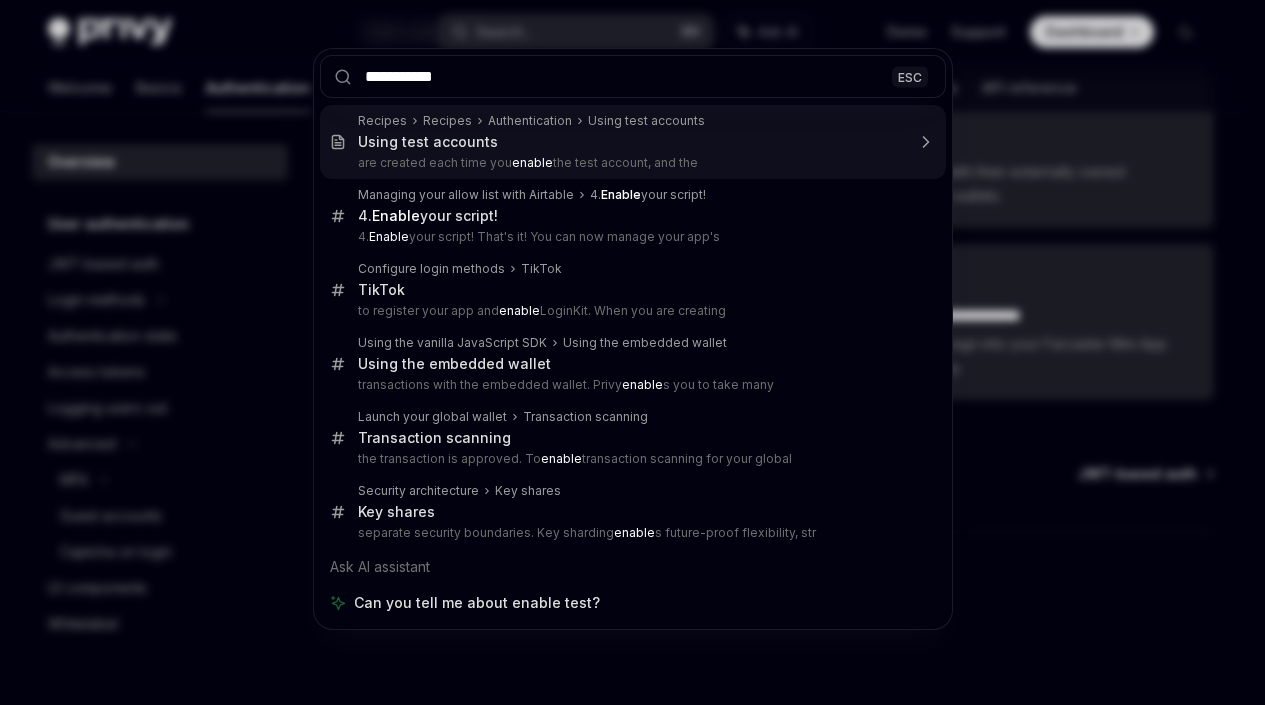 click on "Recipes Recipes Authentication Using test accounts Using test accounts are created each time you  enable  the test account, and the" at bounding box center [631, 142] 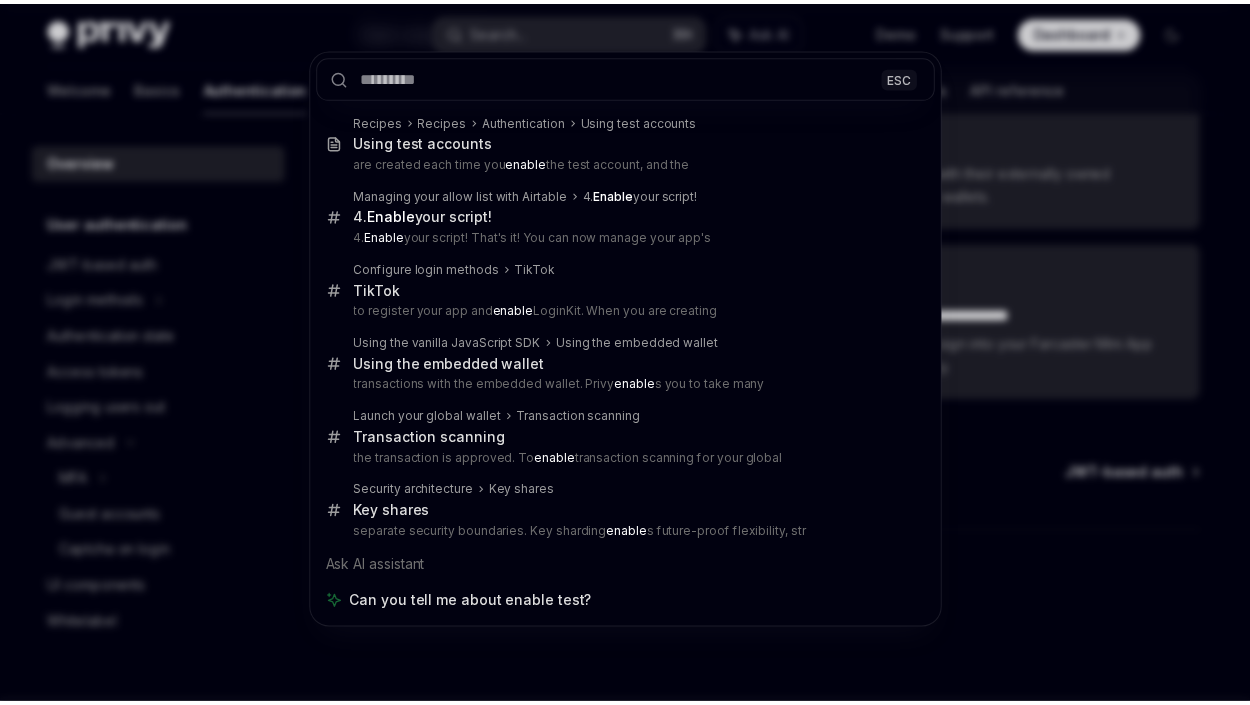 scroll, scrollTop: 0, scrollLeft: 0, axis: both 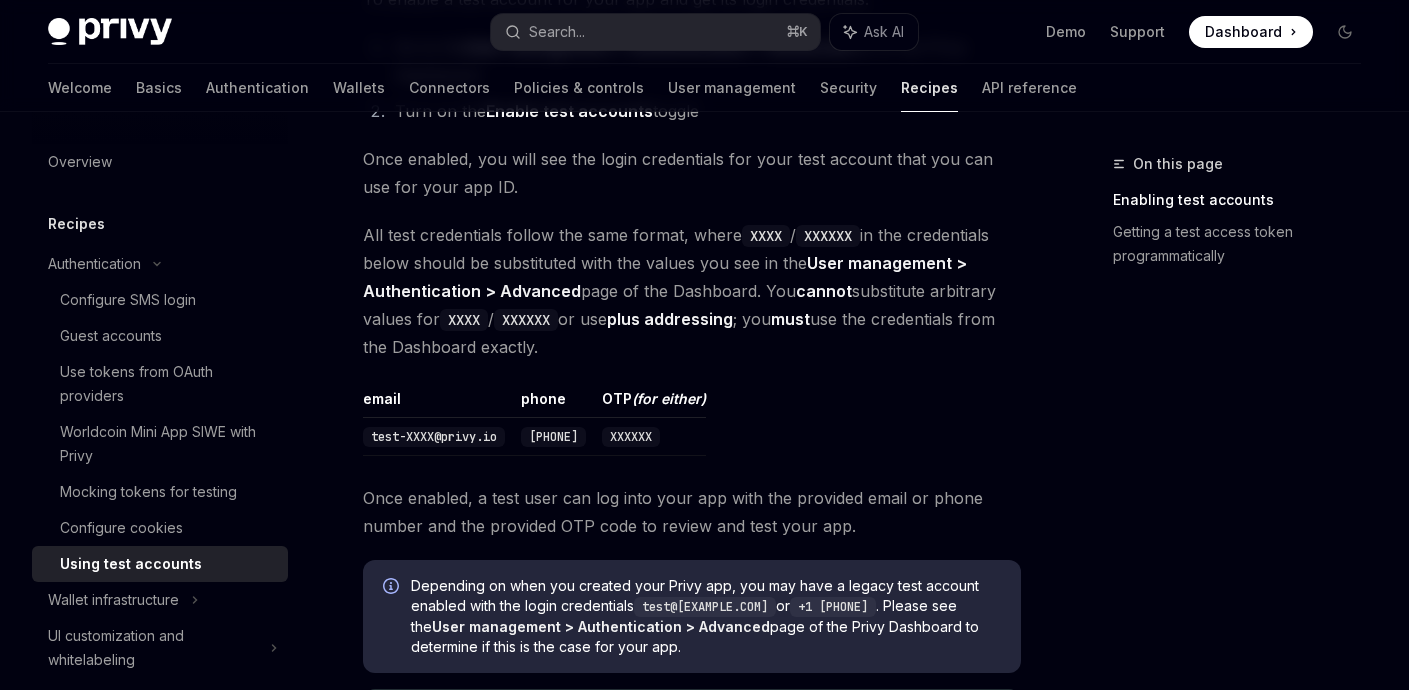type on "*" 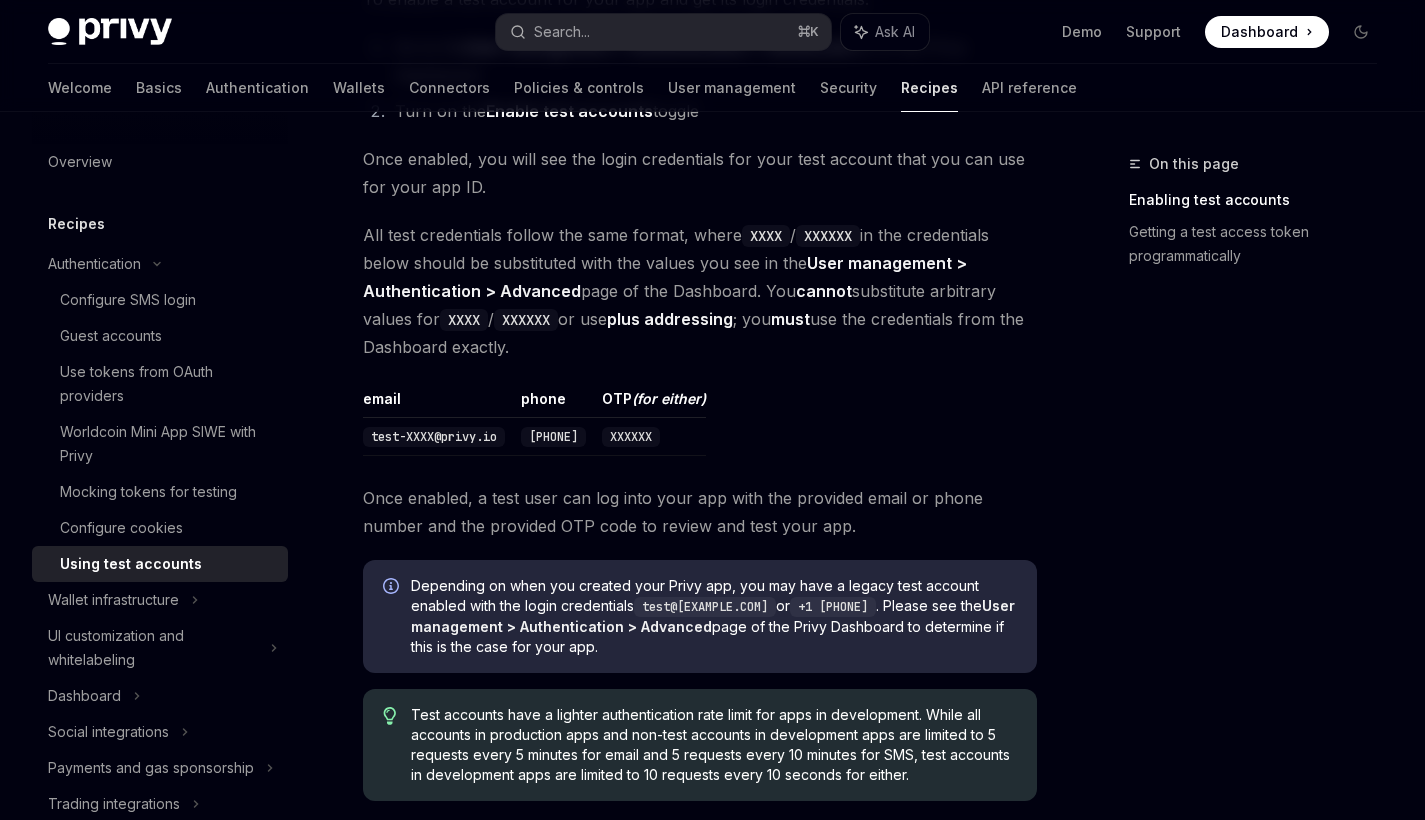 click on "Dashboard" at bounding box center [1259, 32] 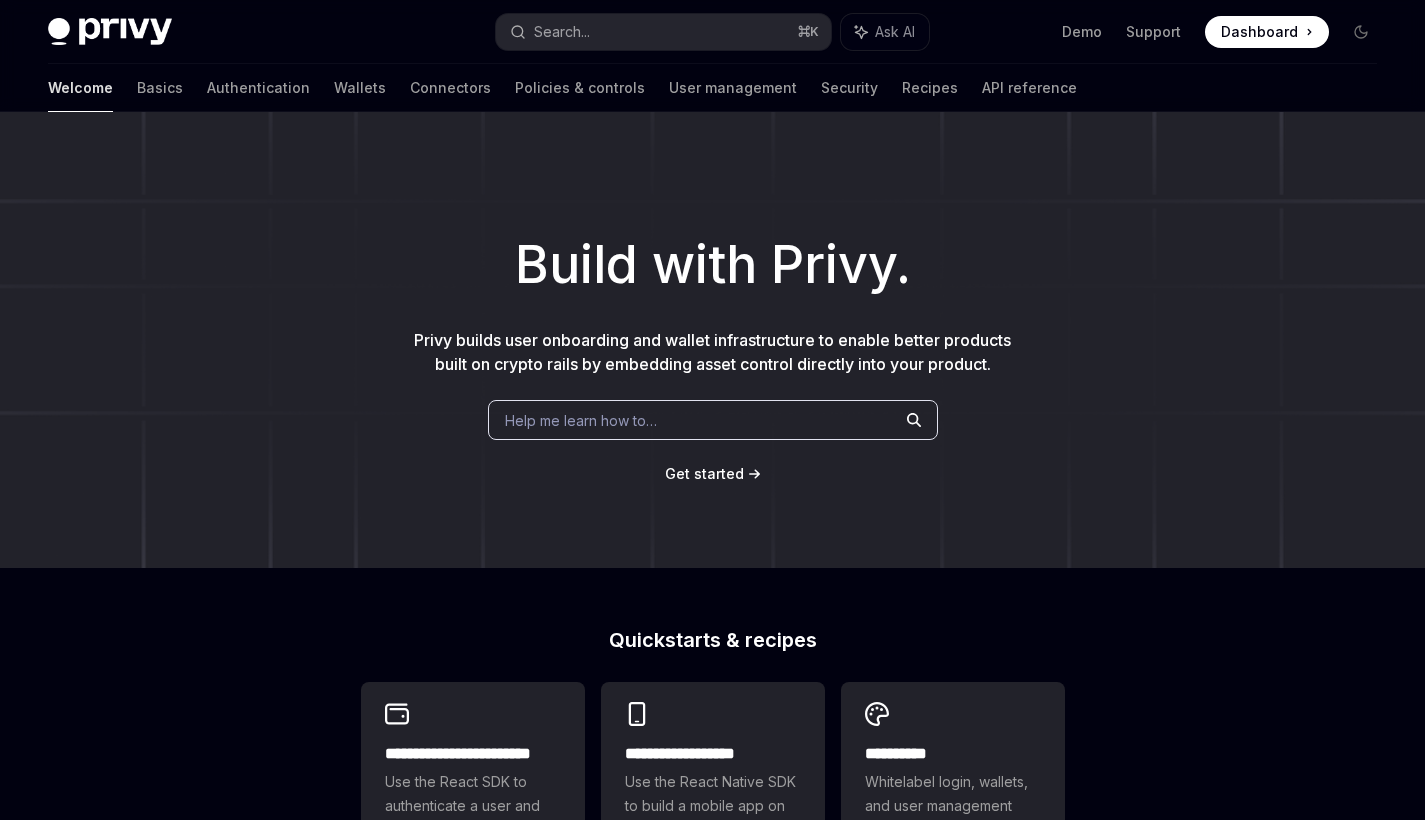 scroll, scrollTop: 0, scrollLeft: 0, axis: both 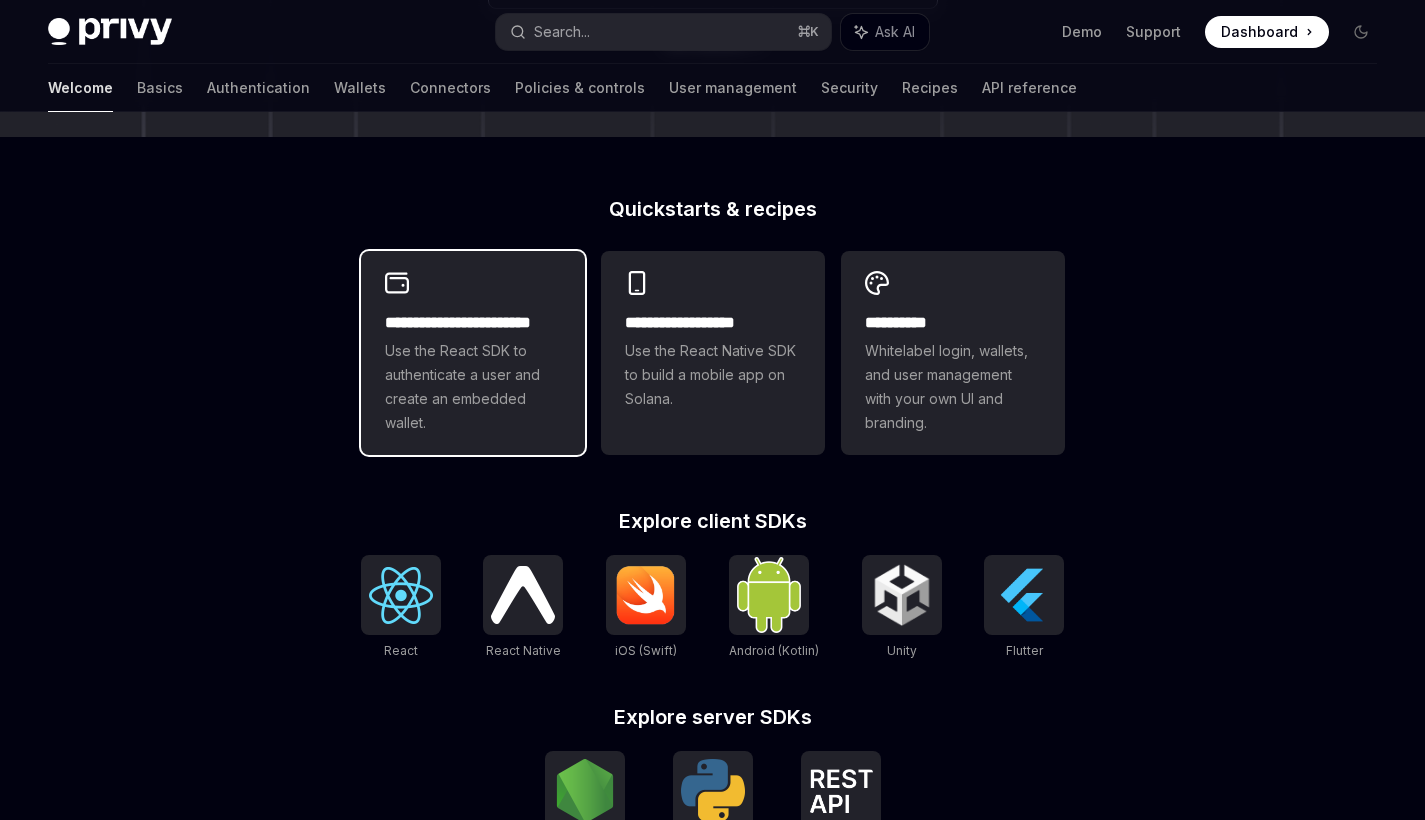 click on "Use the React SDK to authenticate a user and create an embedded wallet." at bounding box center [473, 387] 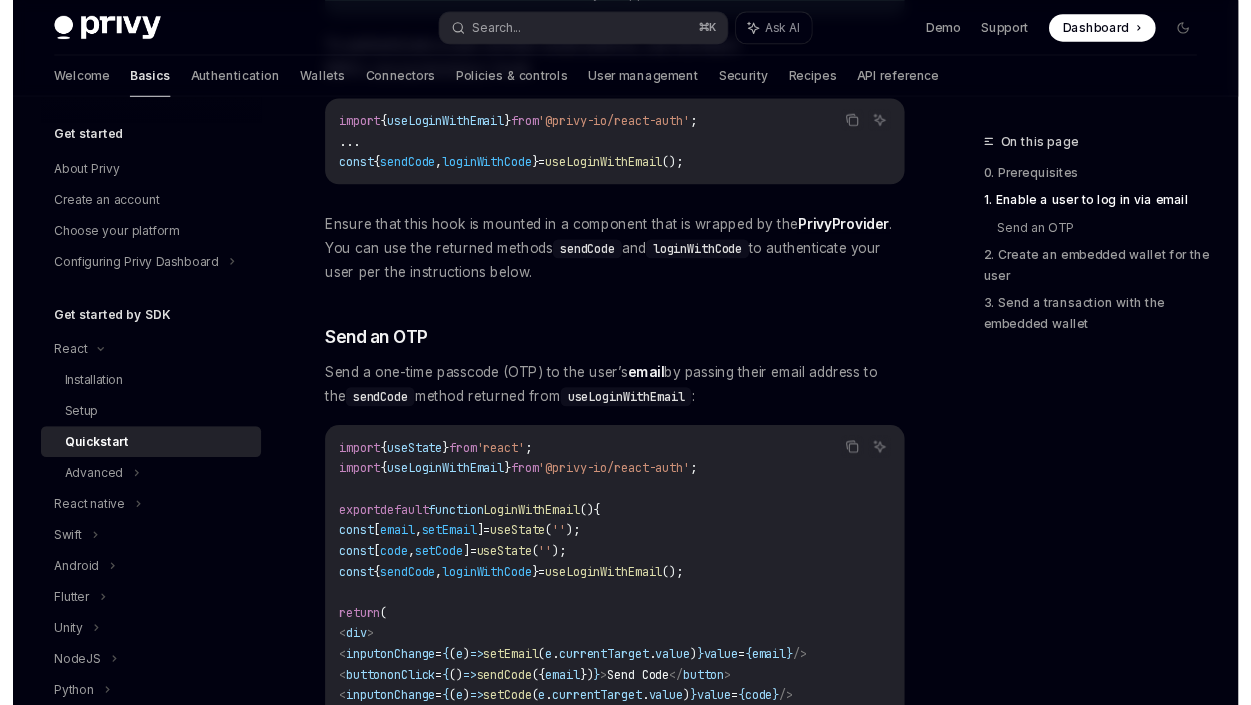 scroll, scrollTop: 585, scrollLeft: 0, axis: vertical 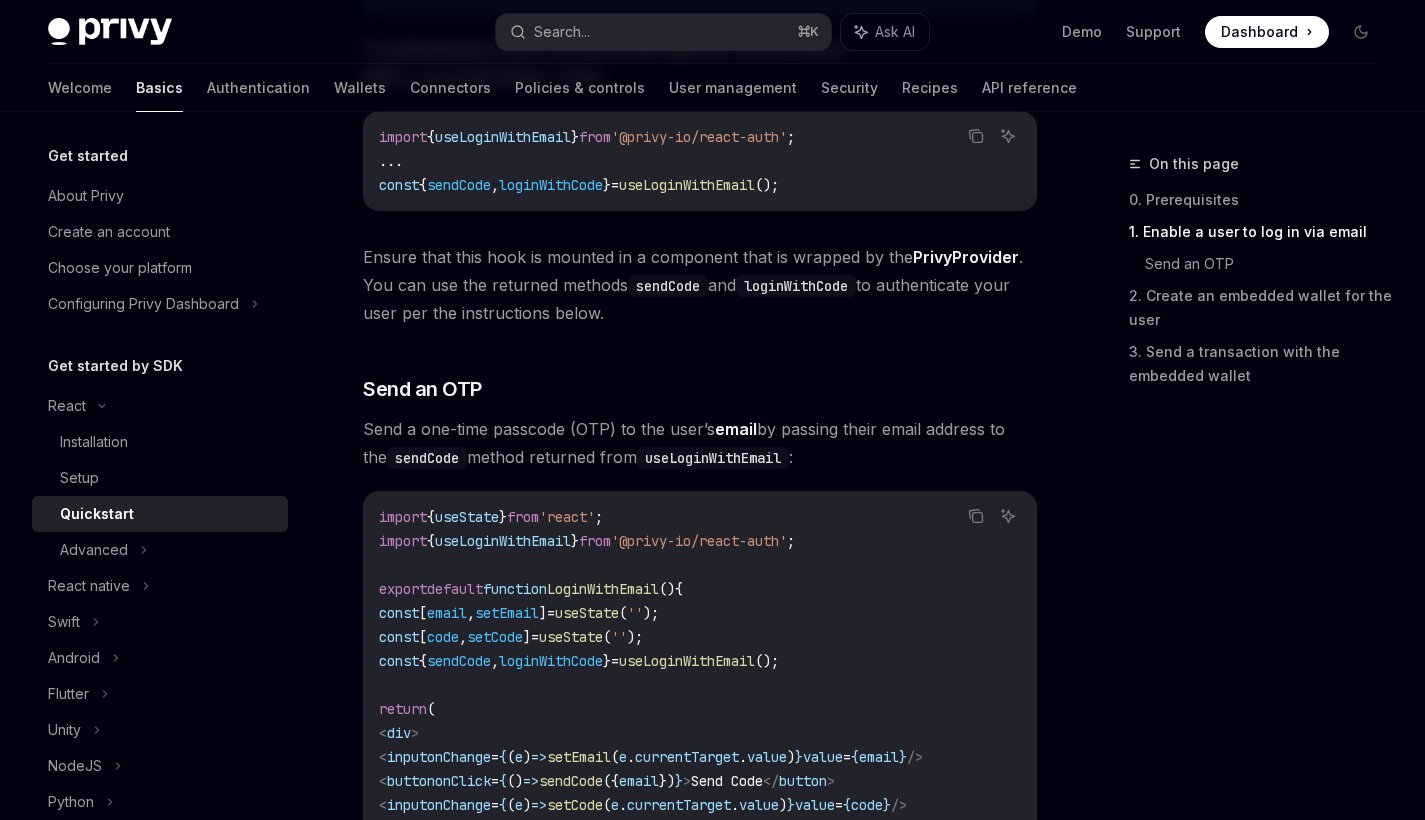 type on "*" 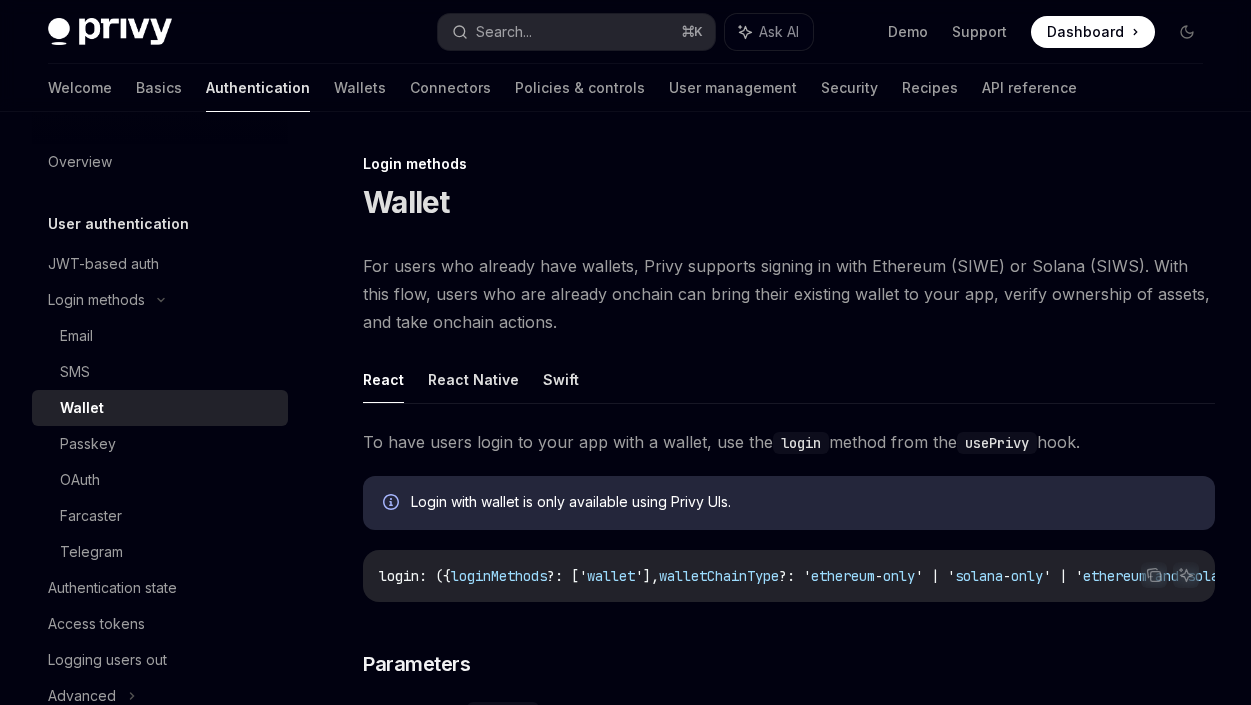 scroll, scrollTop: 0, scrollLeft: 0, axis: both 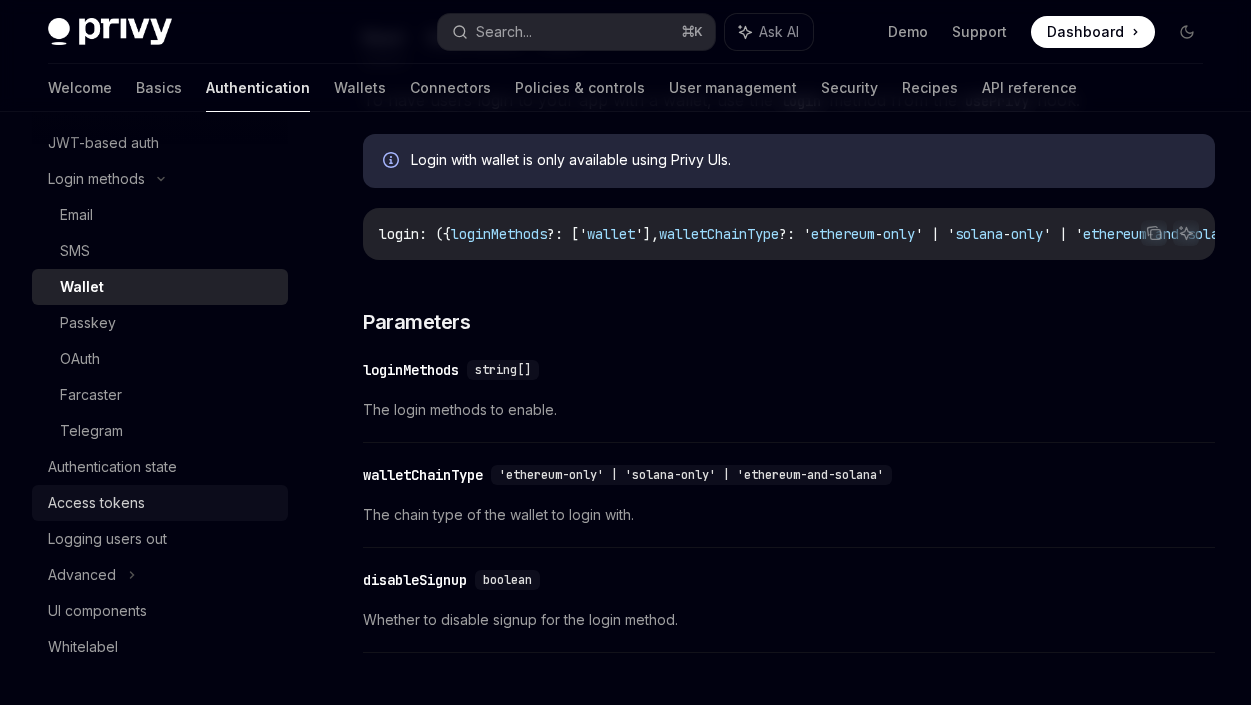 click on "Access tokens" at bounding box center [162, 503] 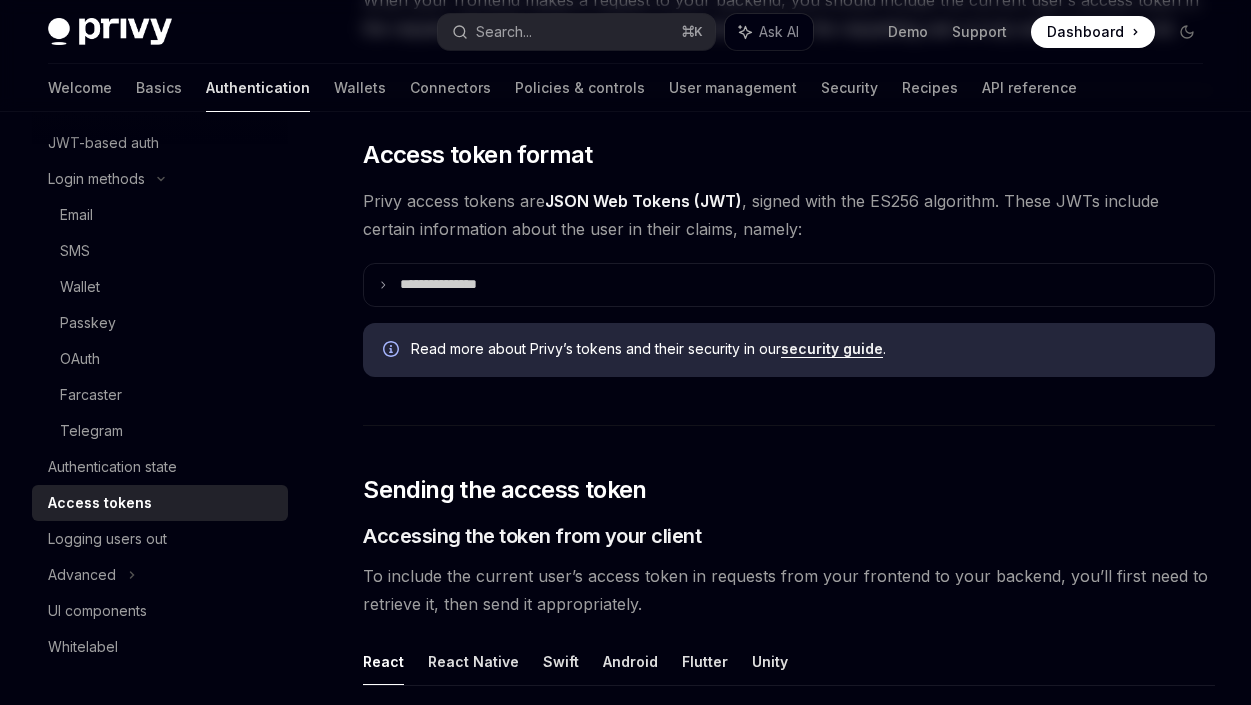 type on "*" 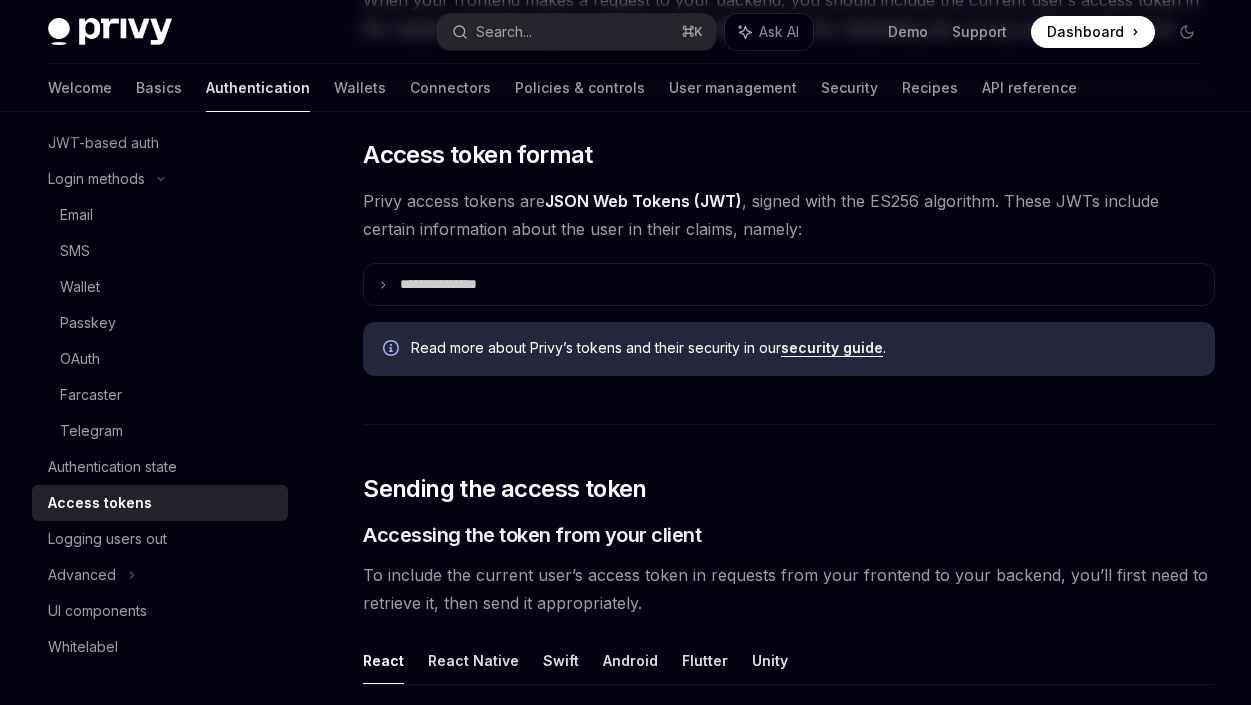 scroll, scrollTop: 0, scrollLeft: 0, axis: both 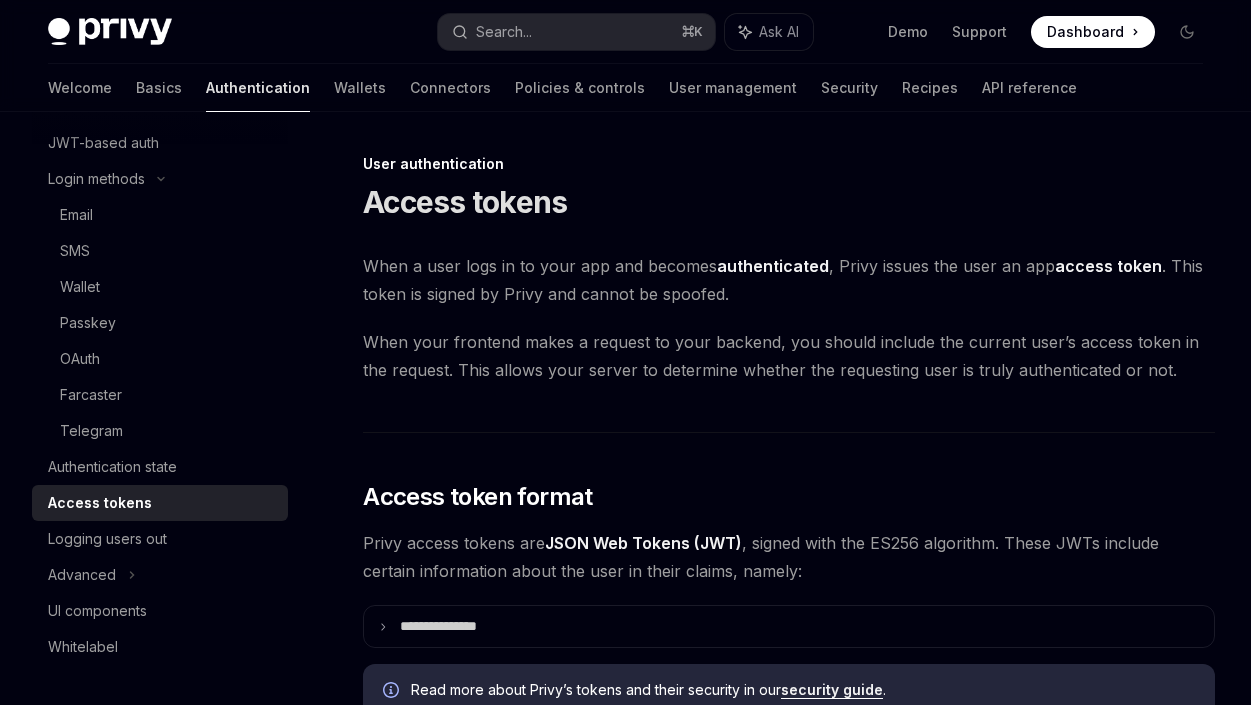 click on "Privy docs  home page Search... ⌘ K Ask AI Demo Support Dashboard Dashboard Search..." at bounding box center [625, 32] 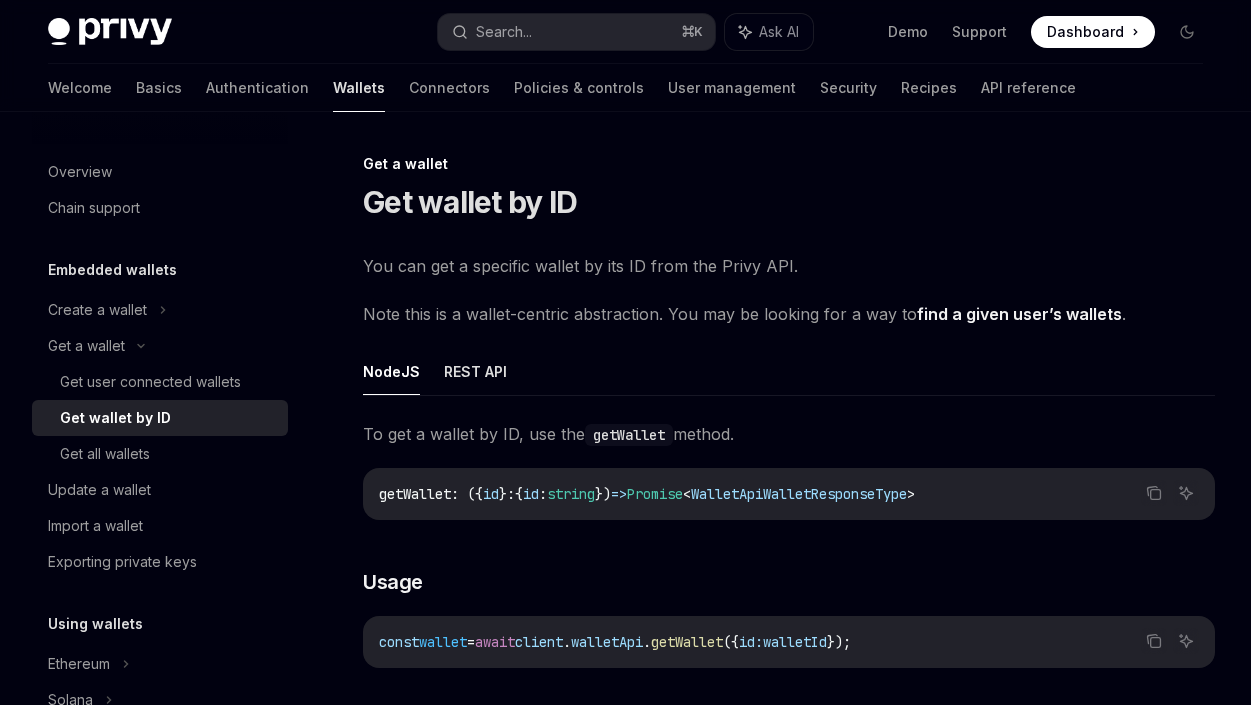 scroll, scrollTop: 0, scrollLeft: 0, axis: both 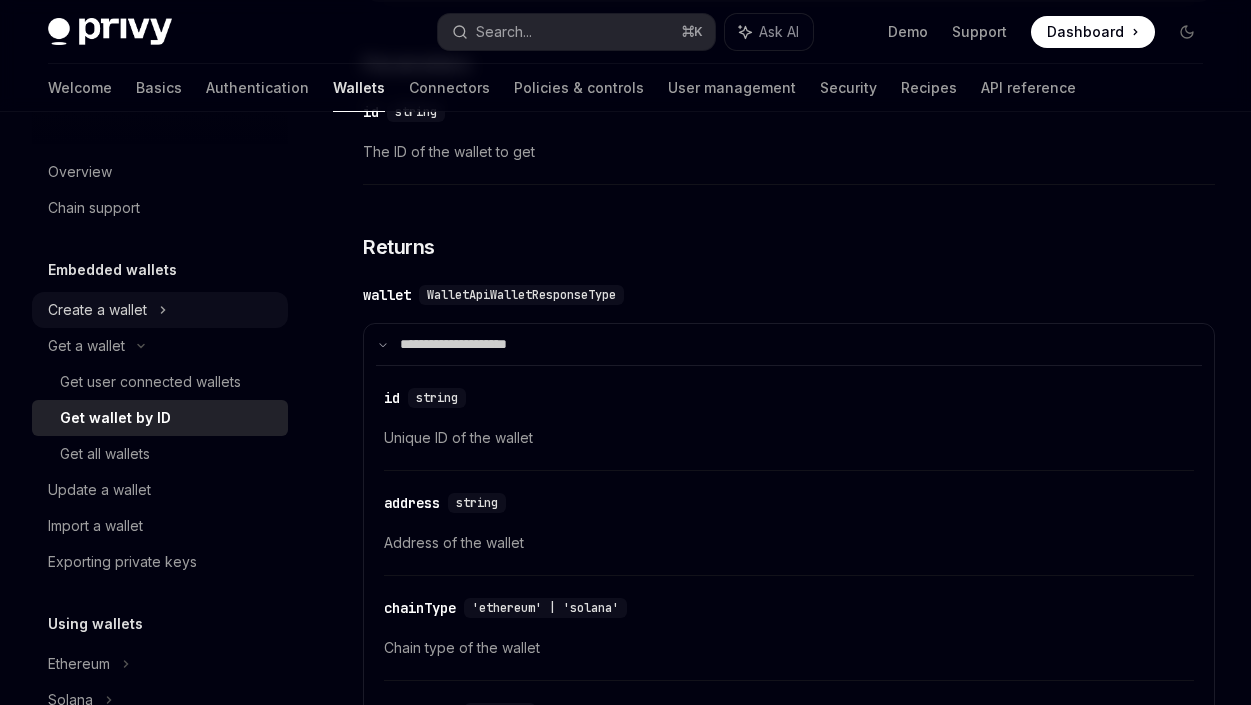 click on "Create a wallet" at bounding box center (97, 310) 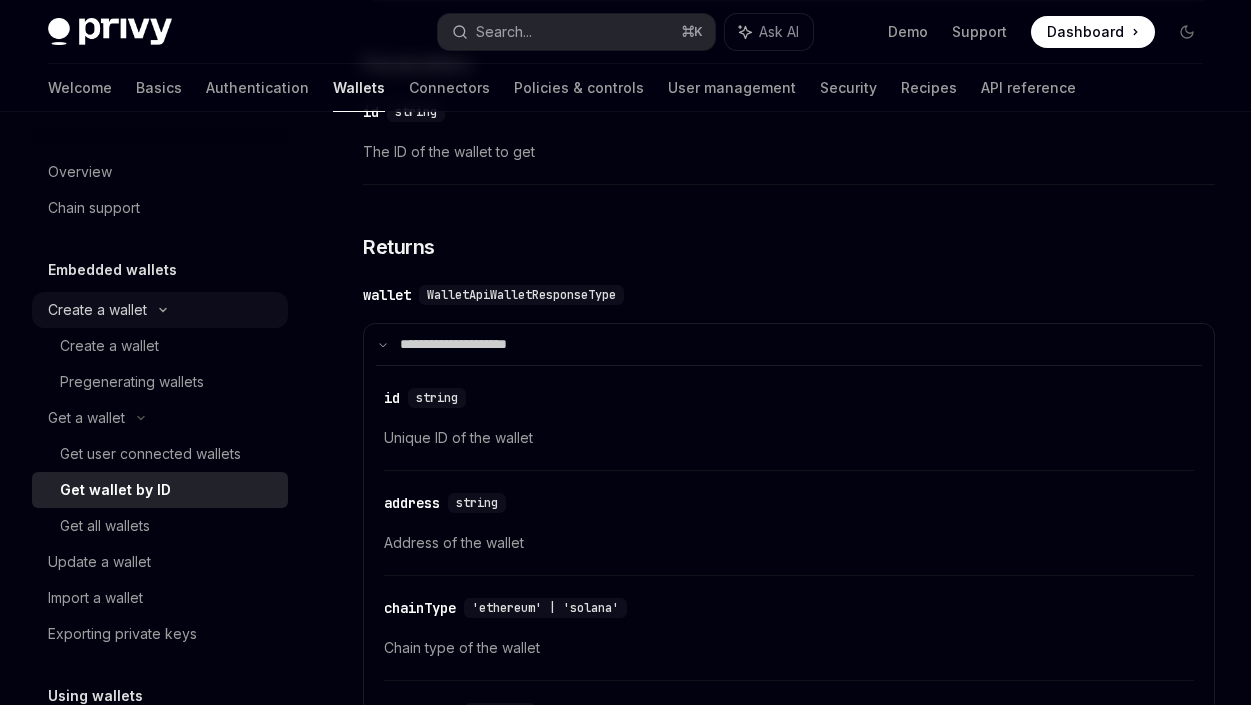 type on "*" 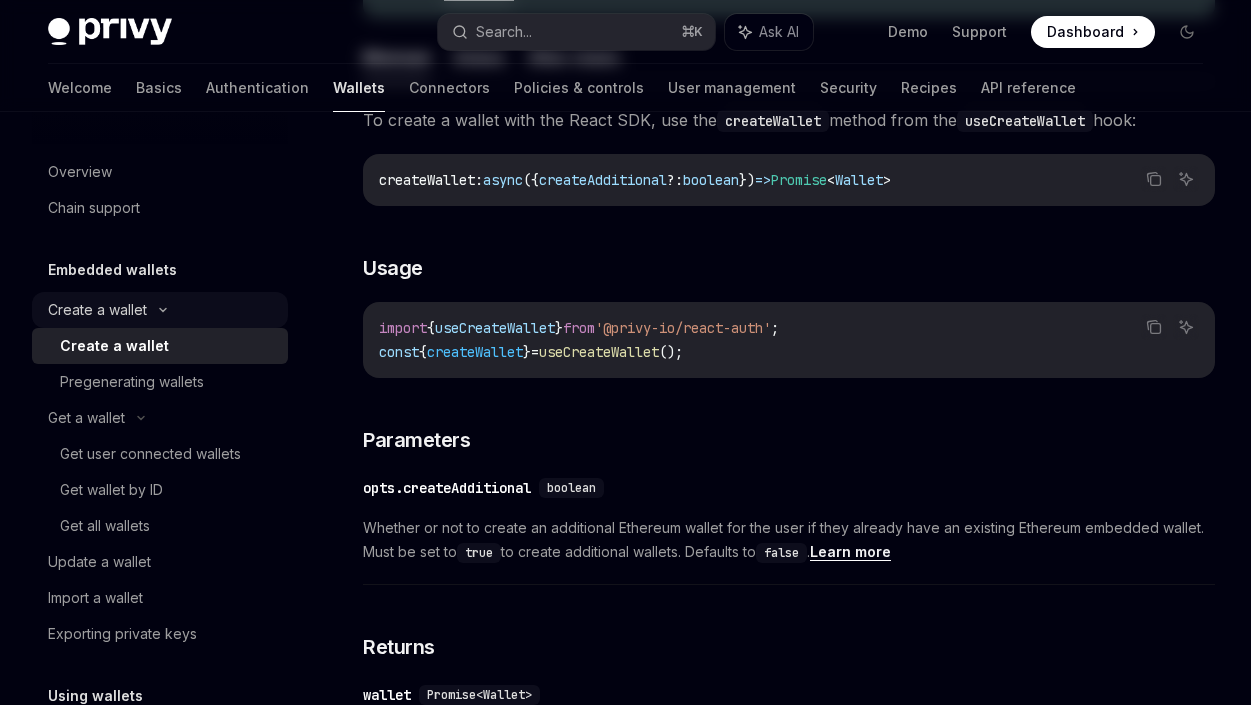 scroll, scrollTop: 0, scrollLeft: 0, axis: both 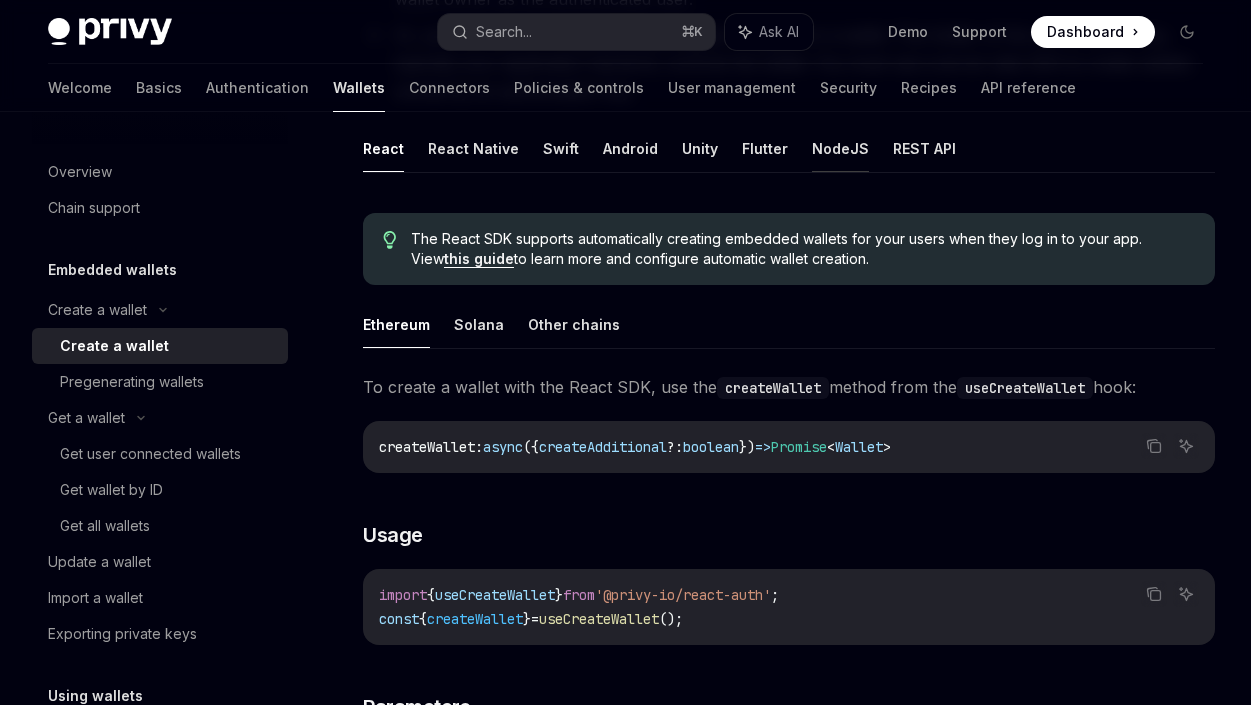 click on "NodeJS" at bounding box center (840, 148) 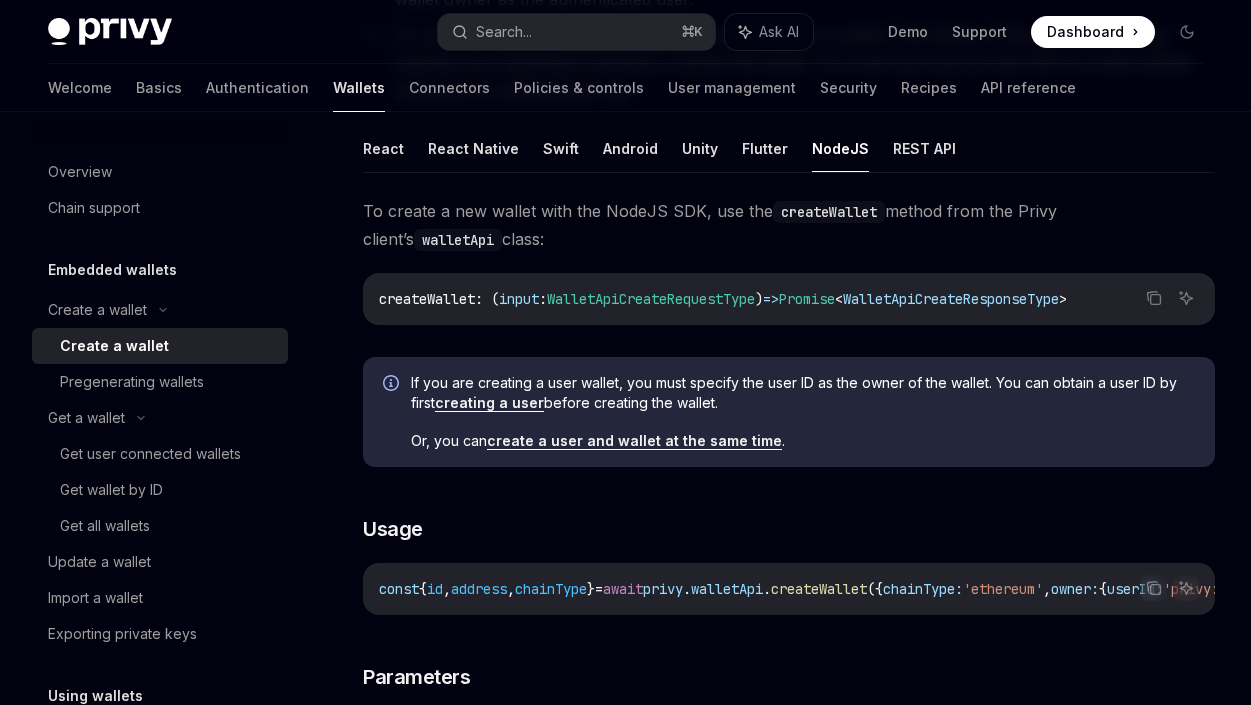 click on "React React Native Swift Android Unity Flutter NodeJS REST API" at bounding box center (789, 149) 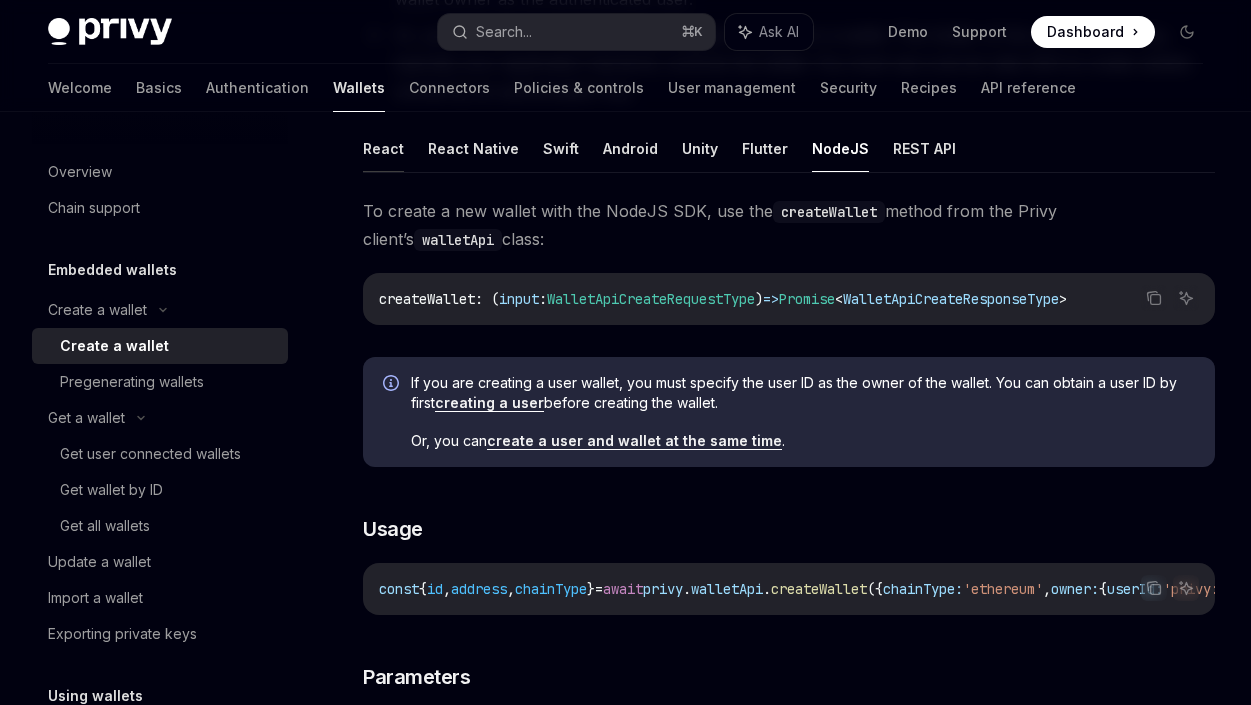 click on "React" at bounding box center [383, 148] 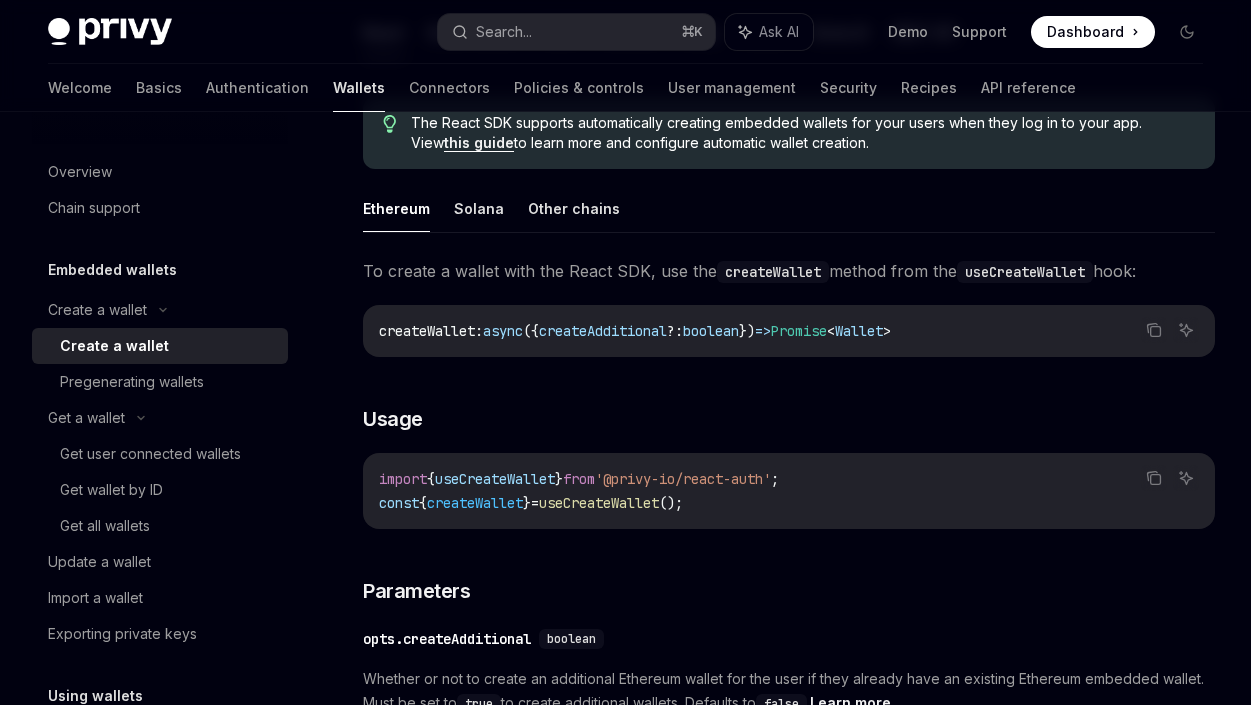 scroll, scrollTop: 522, scrollLeft: 0, axis: vertical 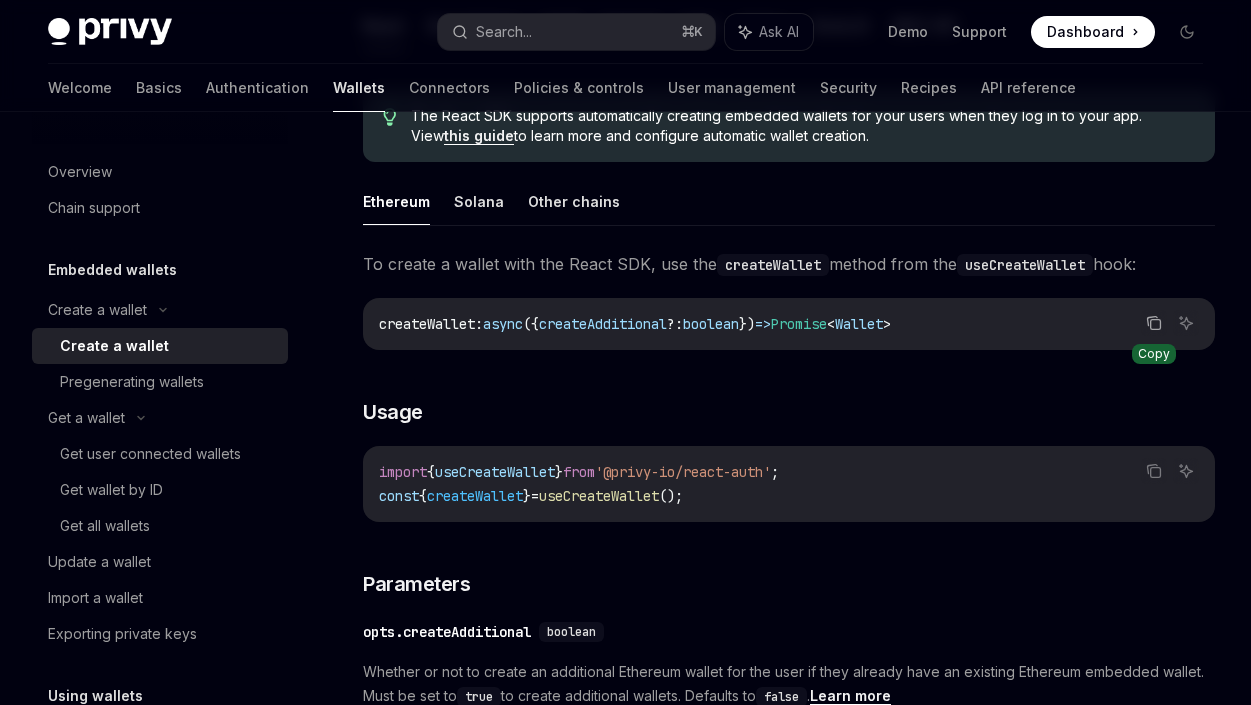 click at bounding box center [1154, 323] 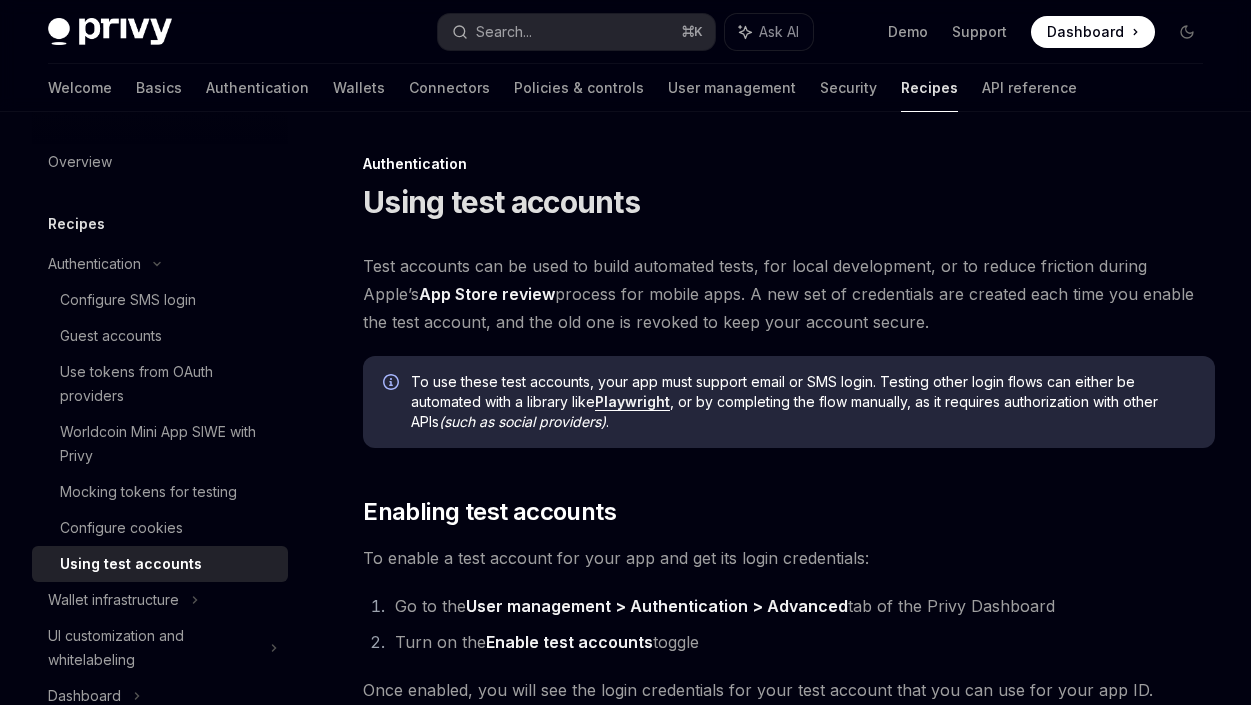 scroll, scrollTop: 272, scrollLeft: 0, axis: vertical 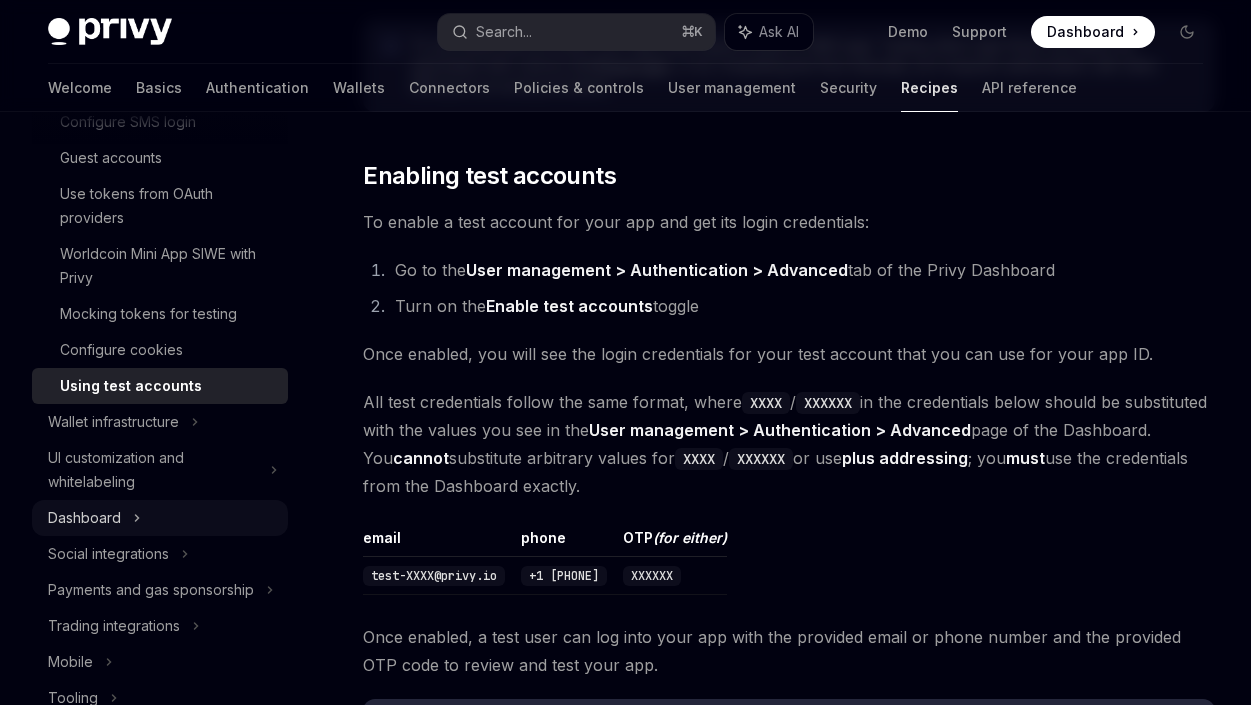 click on "Dashboard" at bounding box center [160, 518] 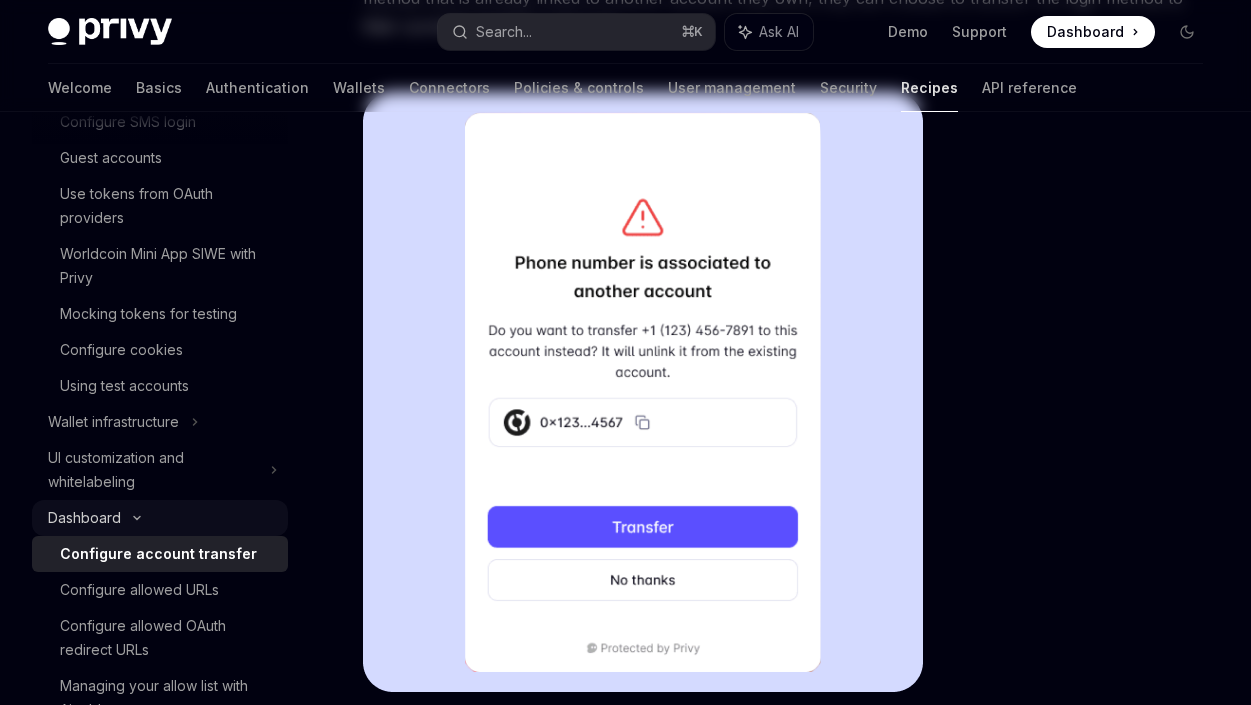 scroll, scrollTop: 0, scrollLeft: 0, axis: both 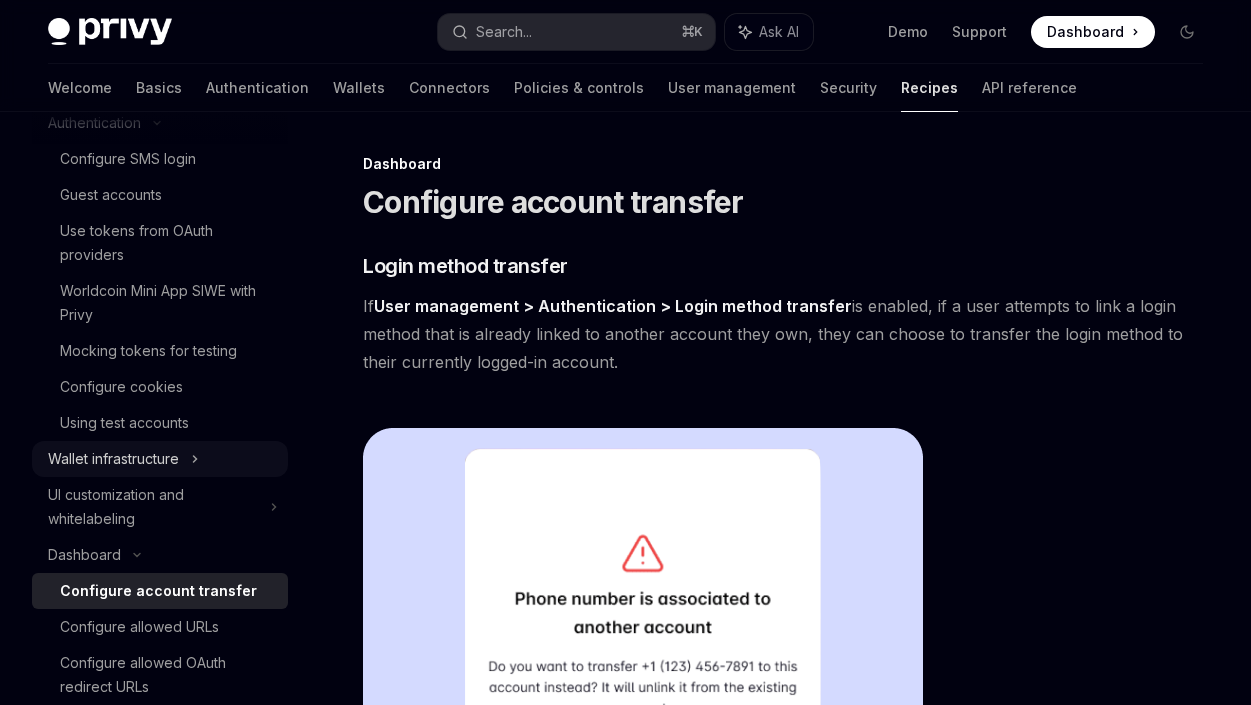 click 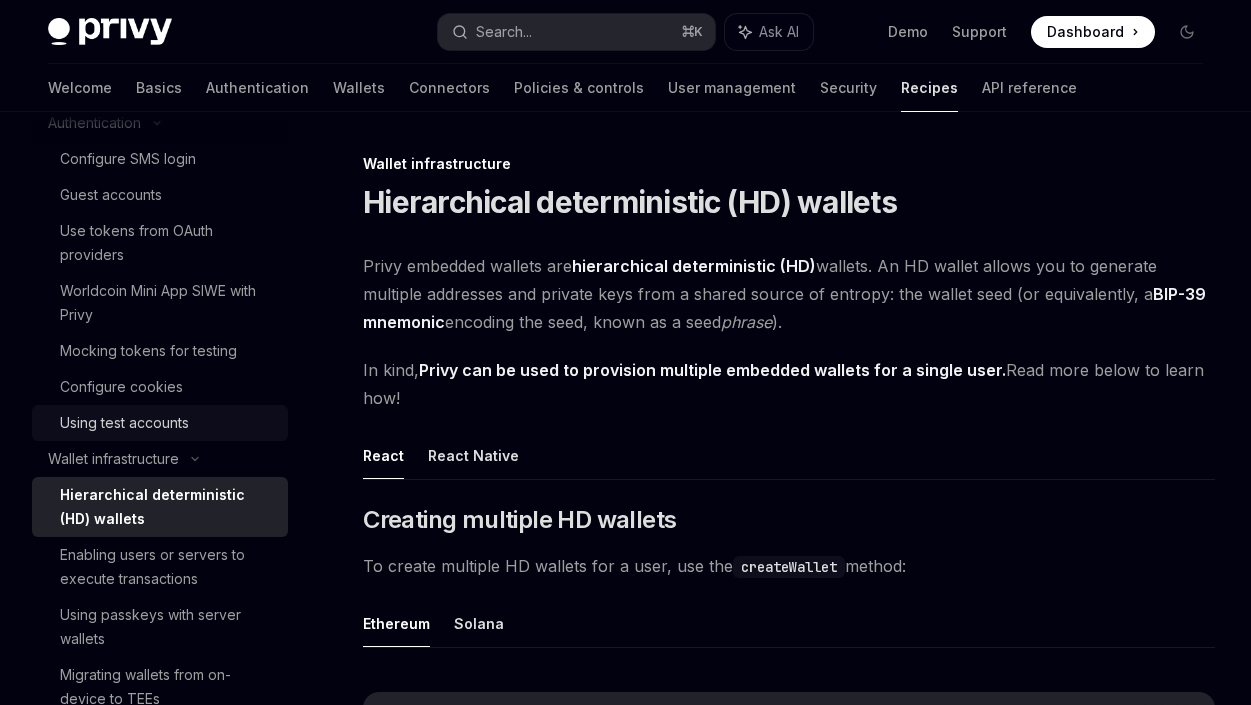 click on "Using test accounts" at bounding box center [168, 423] 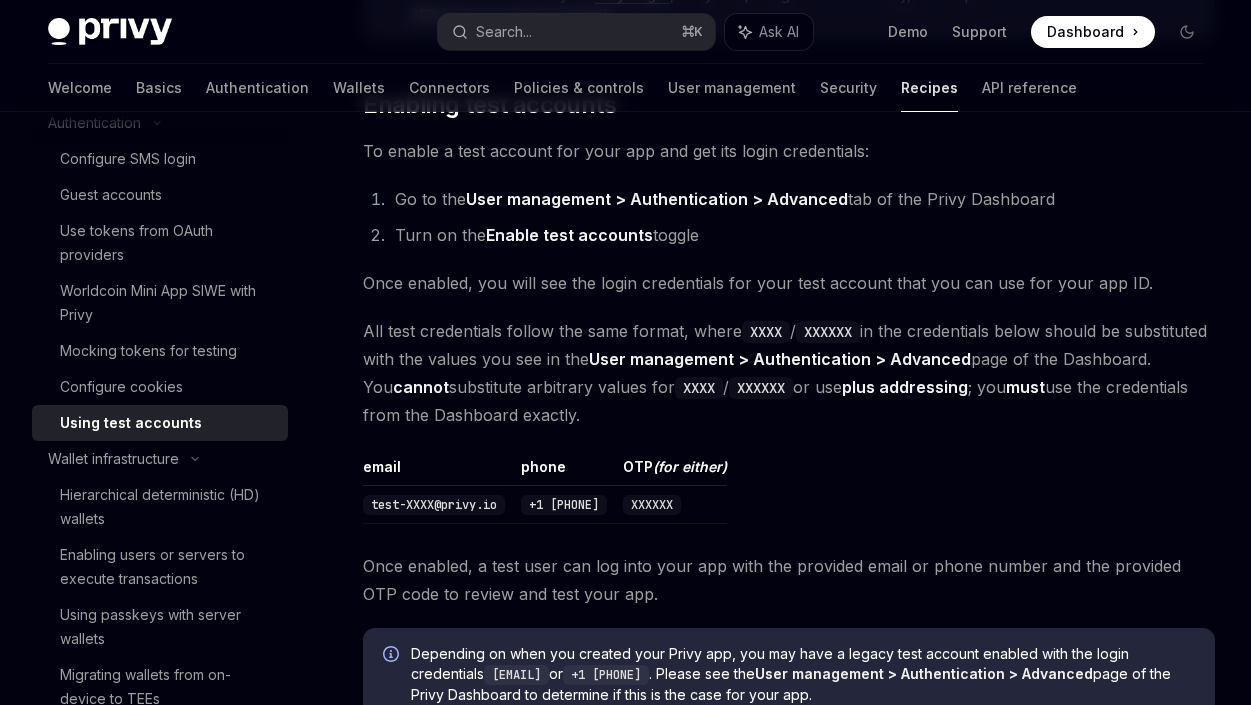 scroll, scrollTop: 378, scrollLeft: 0, axis: vertical 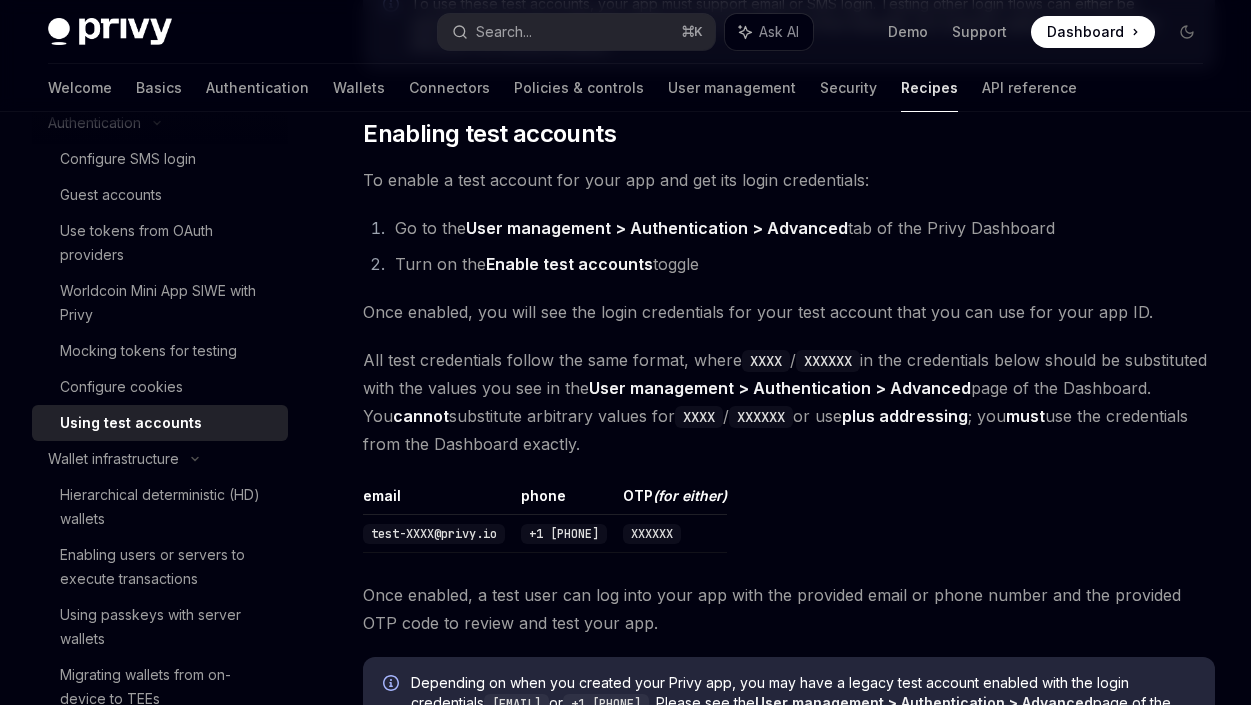click on "Privy docs  home page Search... ⌘ K Ask AI Demo Support Dashboard Dashboard Search..." at bounding box center [625, 32] 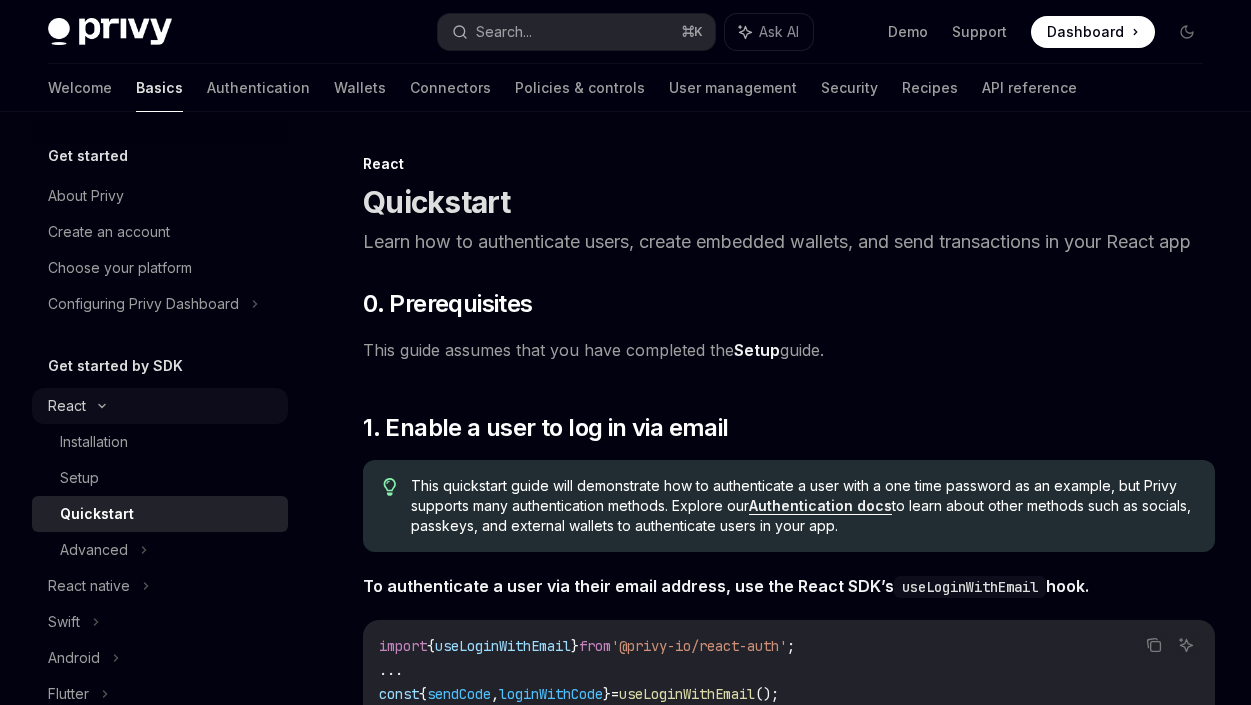 scroll, scrollTop: 585, scrollLeft: 0, axis: vertical 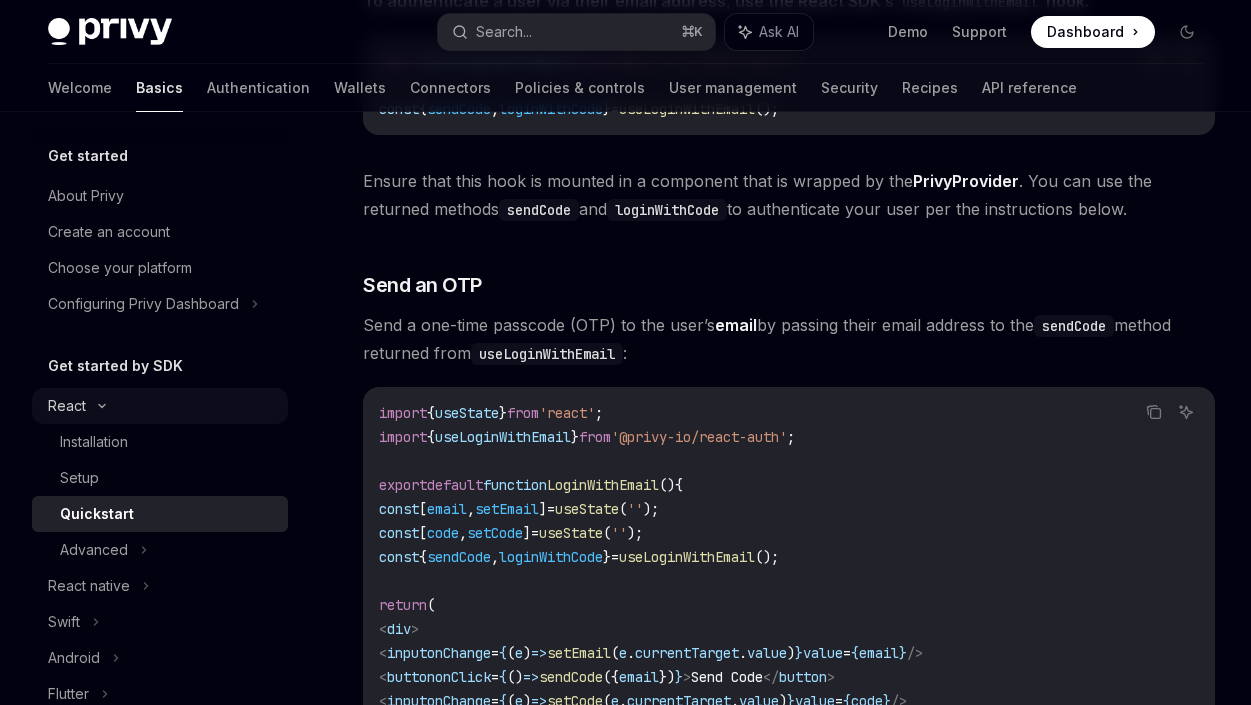 click on "React" at bounding box center (160, 406) 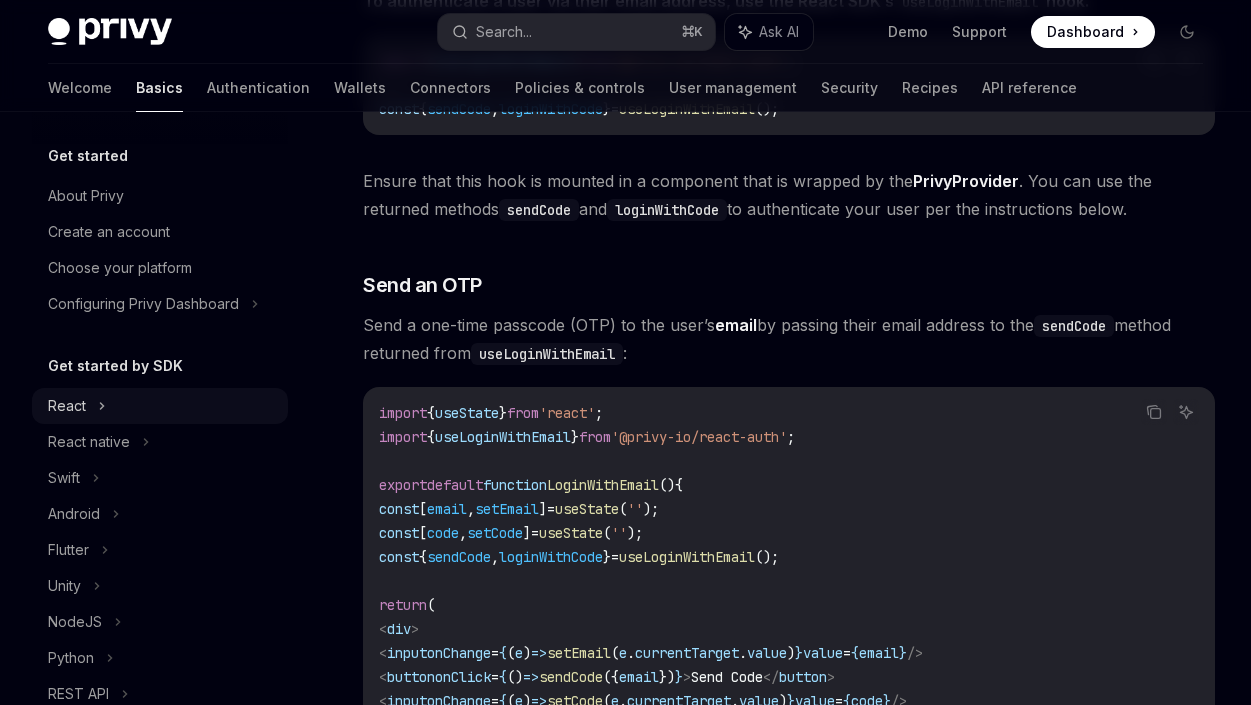 click on "React" at bounding box center [160, 406] 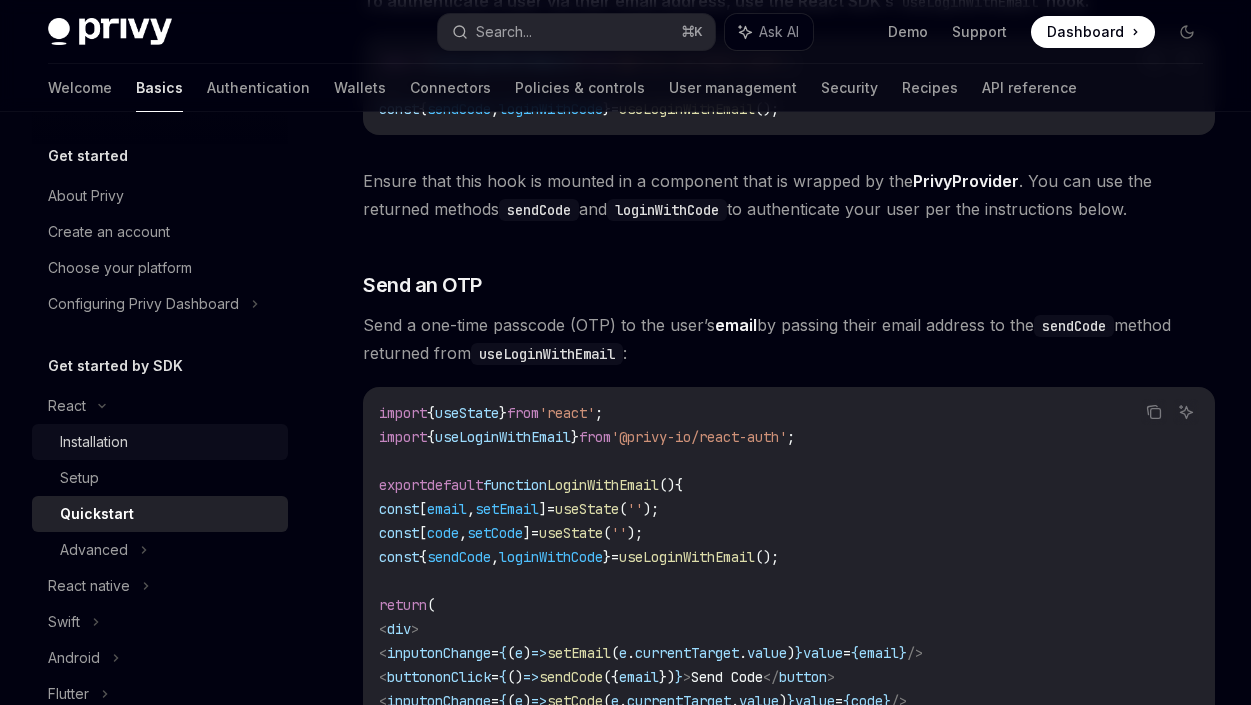 click on "Installation" at bounding box center [94, 442] 